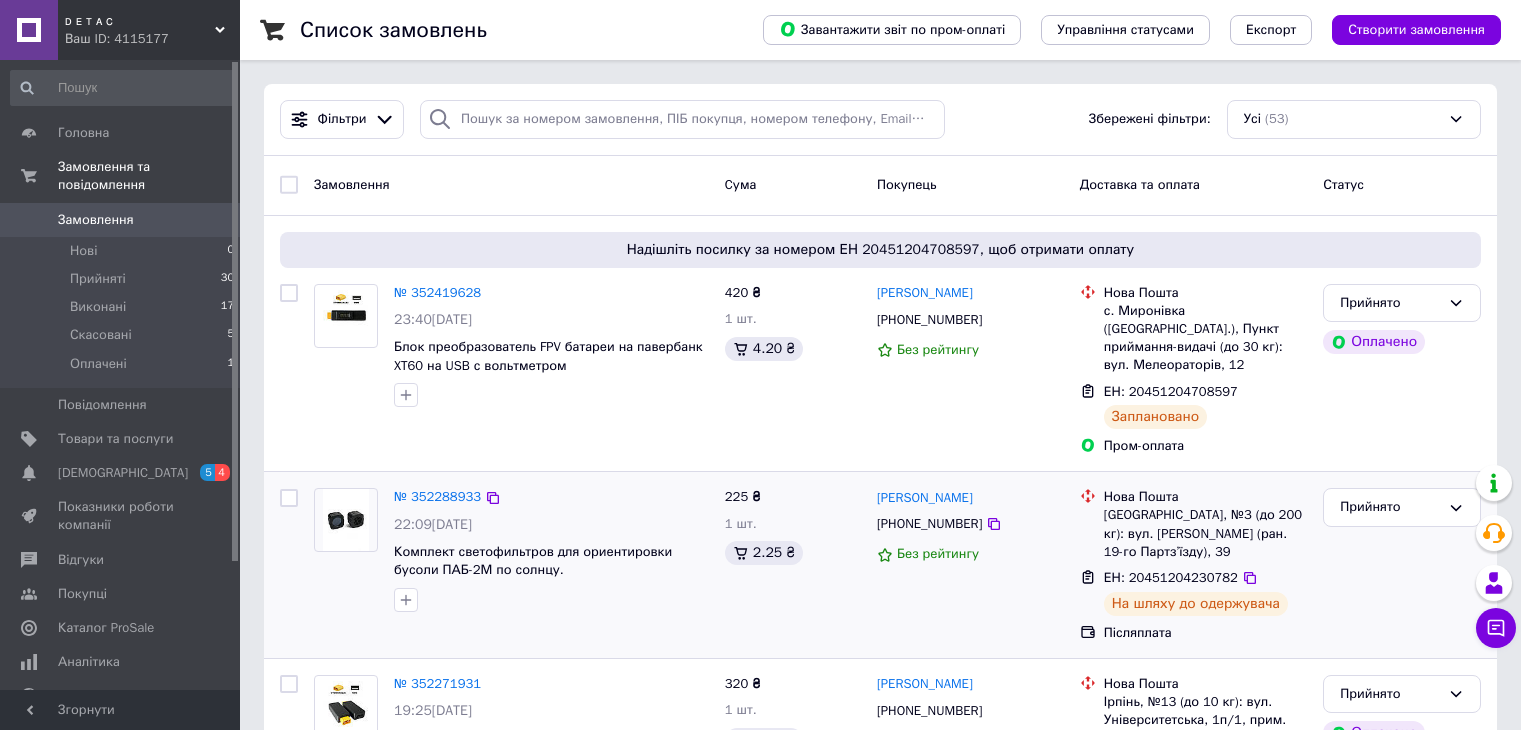 scroll, scrollTop: 0, scrollLeft: 0, axis: both 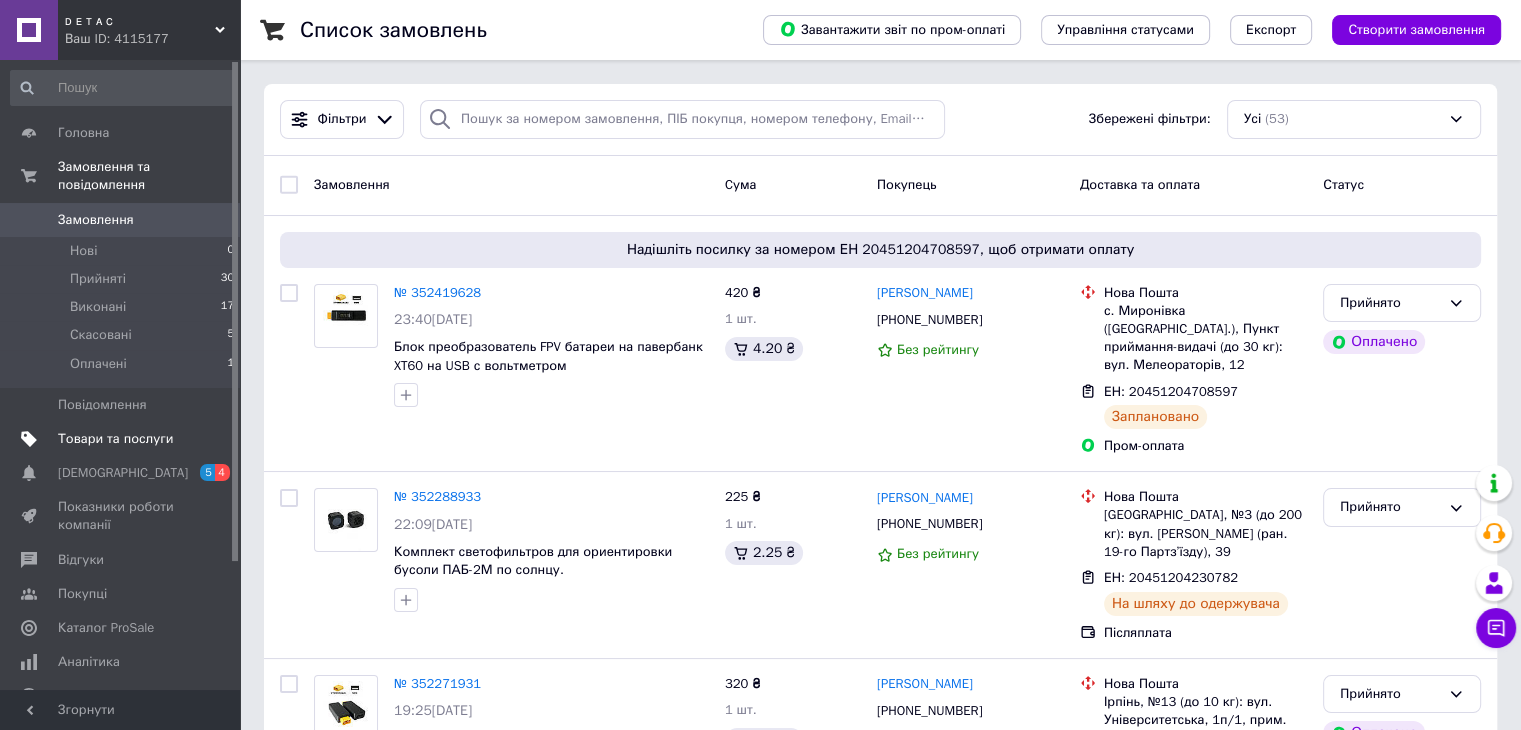 click on "Товари та послуги" at bounding box center [115, 439] 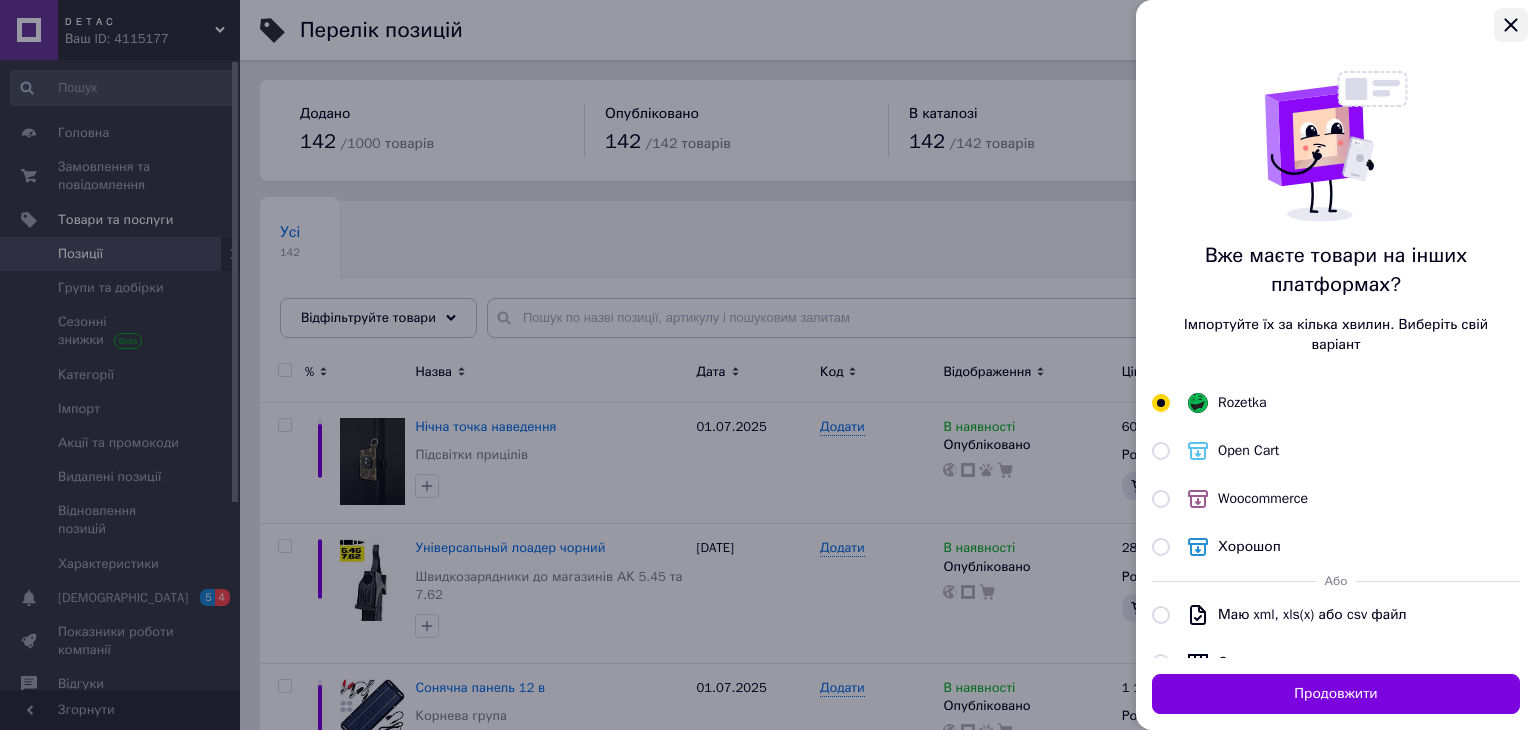click 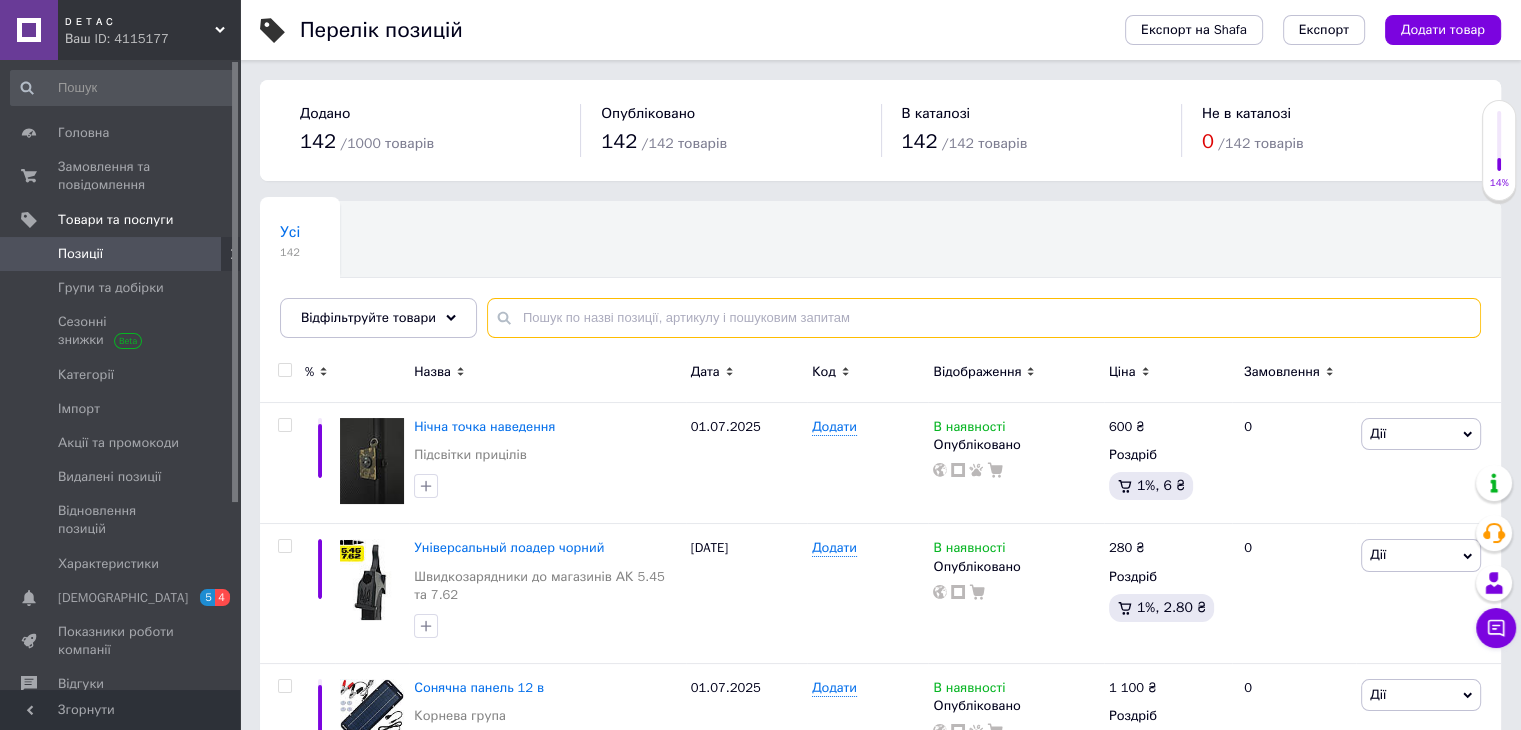 click at bounding box center [984, 318] 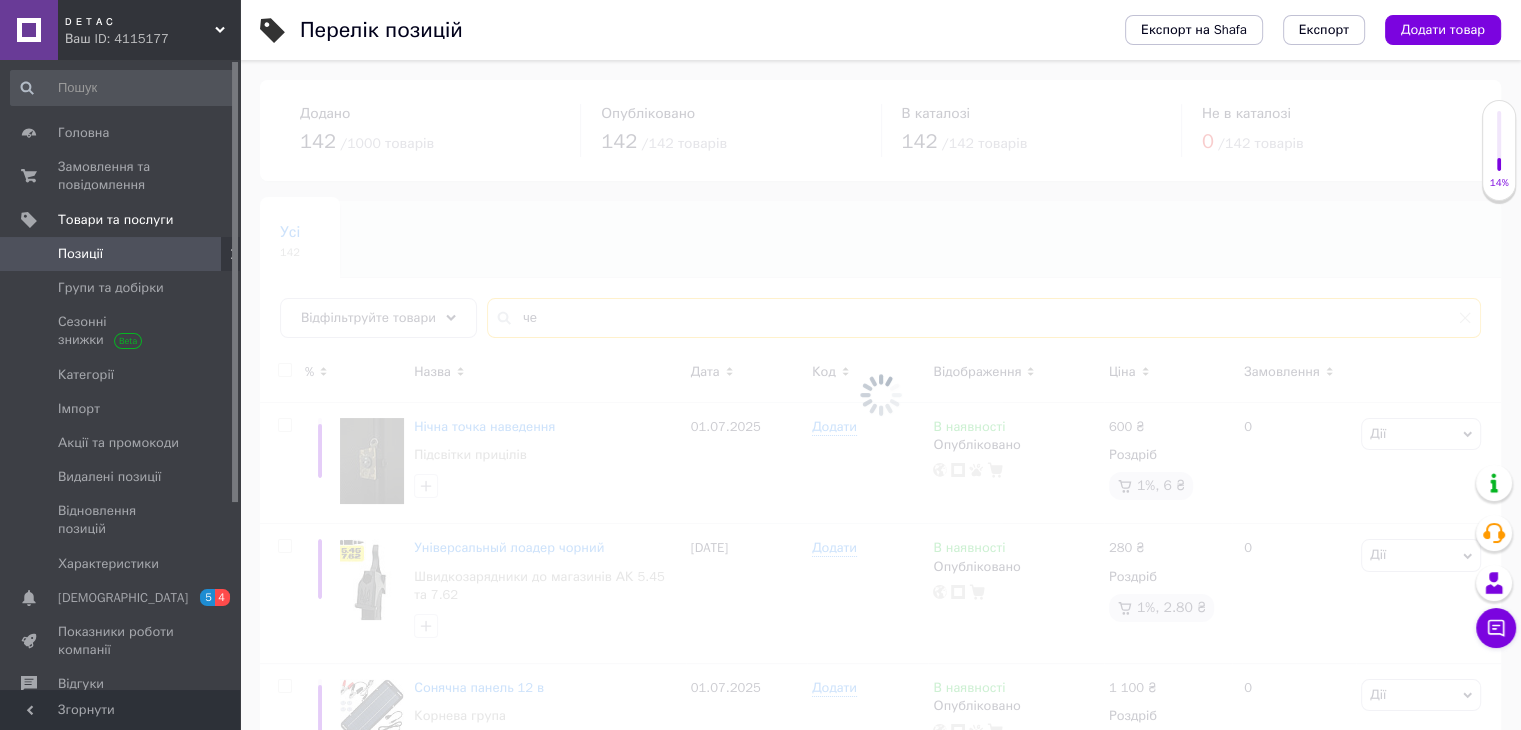 type on "ч" 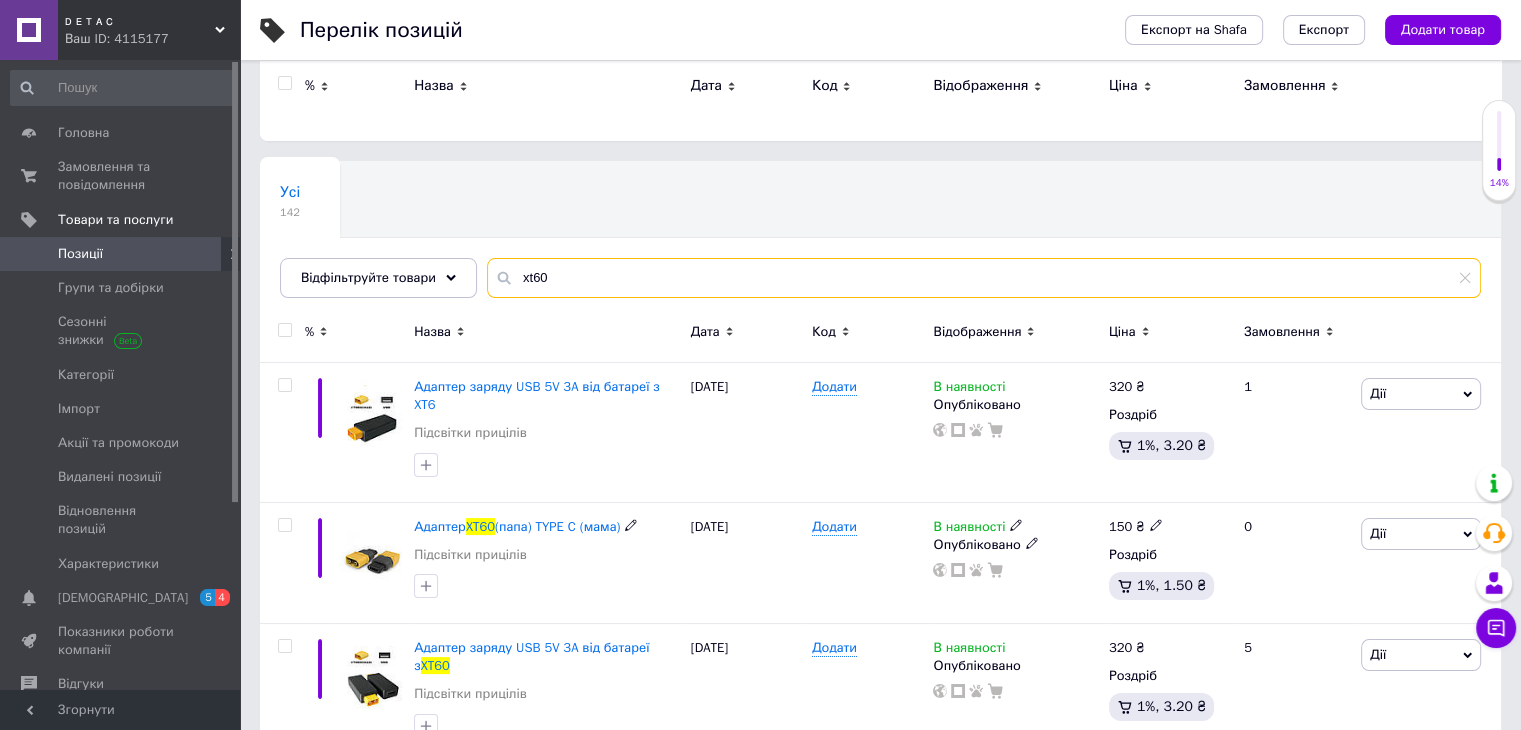 scroll, scrollTop: 0, scrollLeft: 0, axis: both 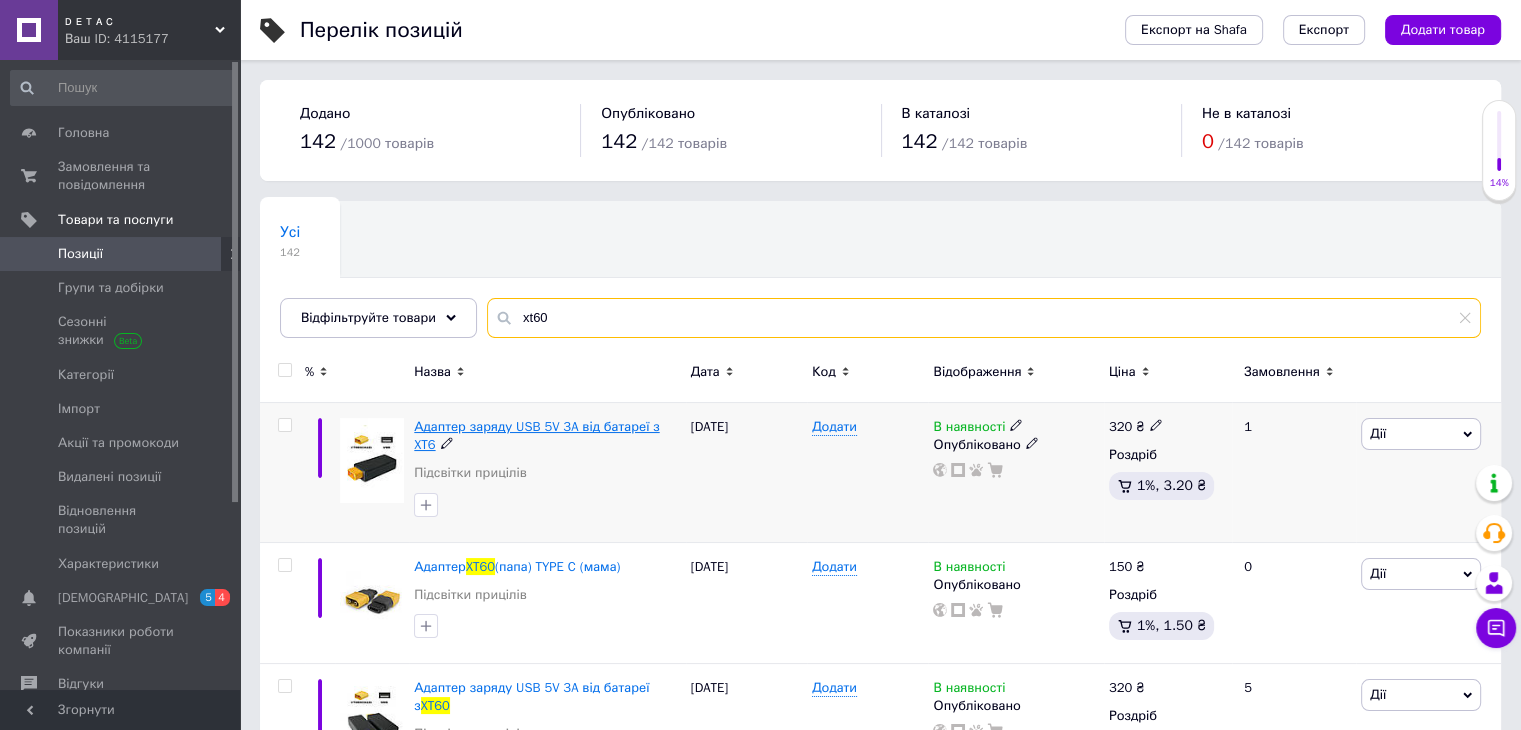 type on "xt60" 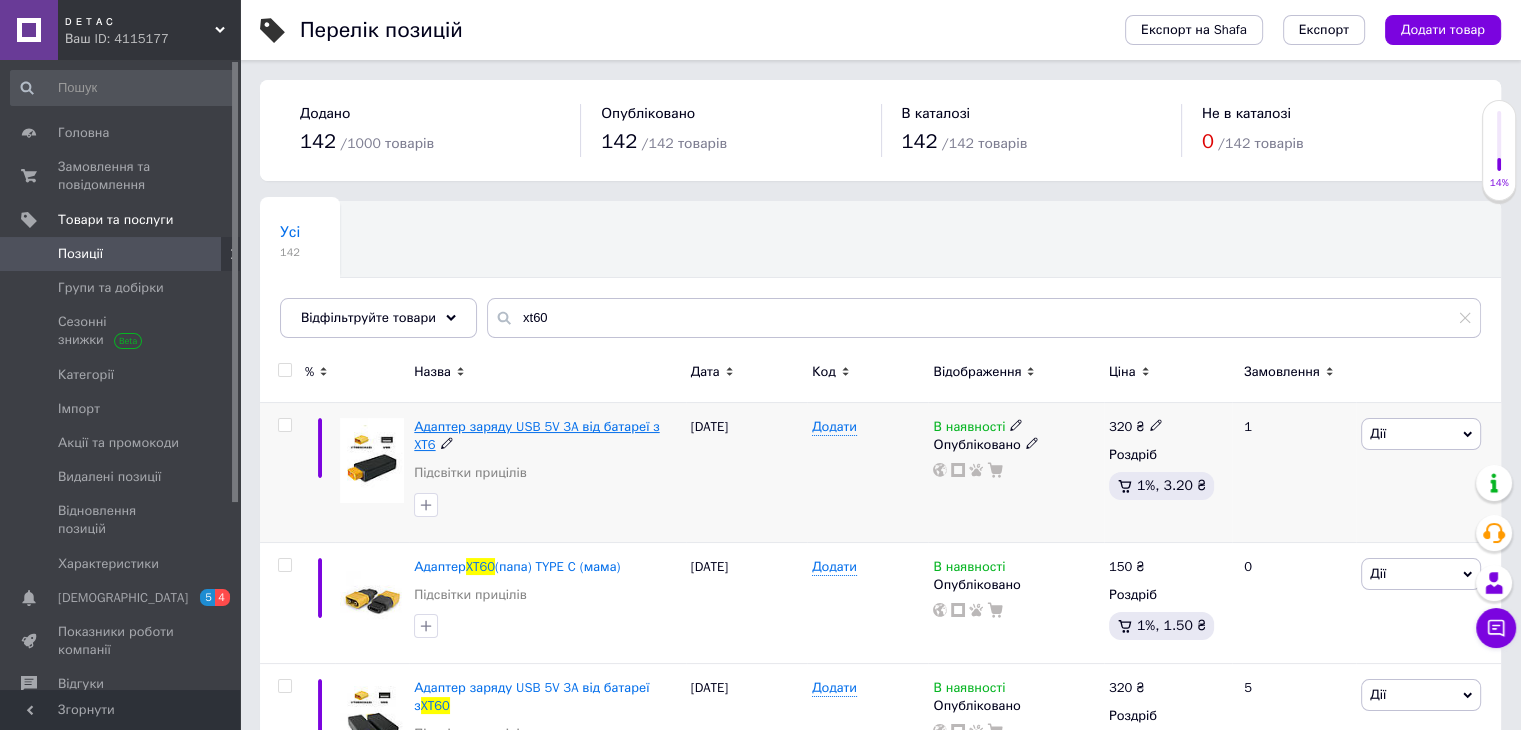 click on "Адаптер заряду USB 5V 3A від батареї з XT6" at bounding box center (536, 435) 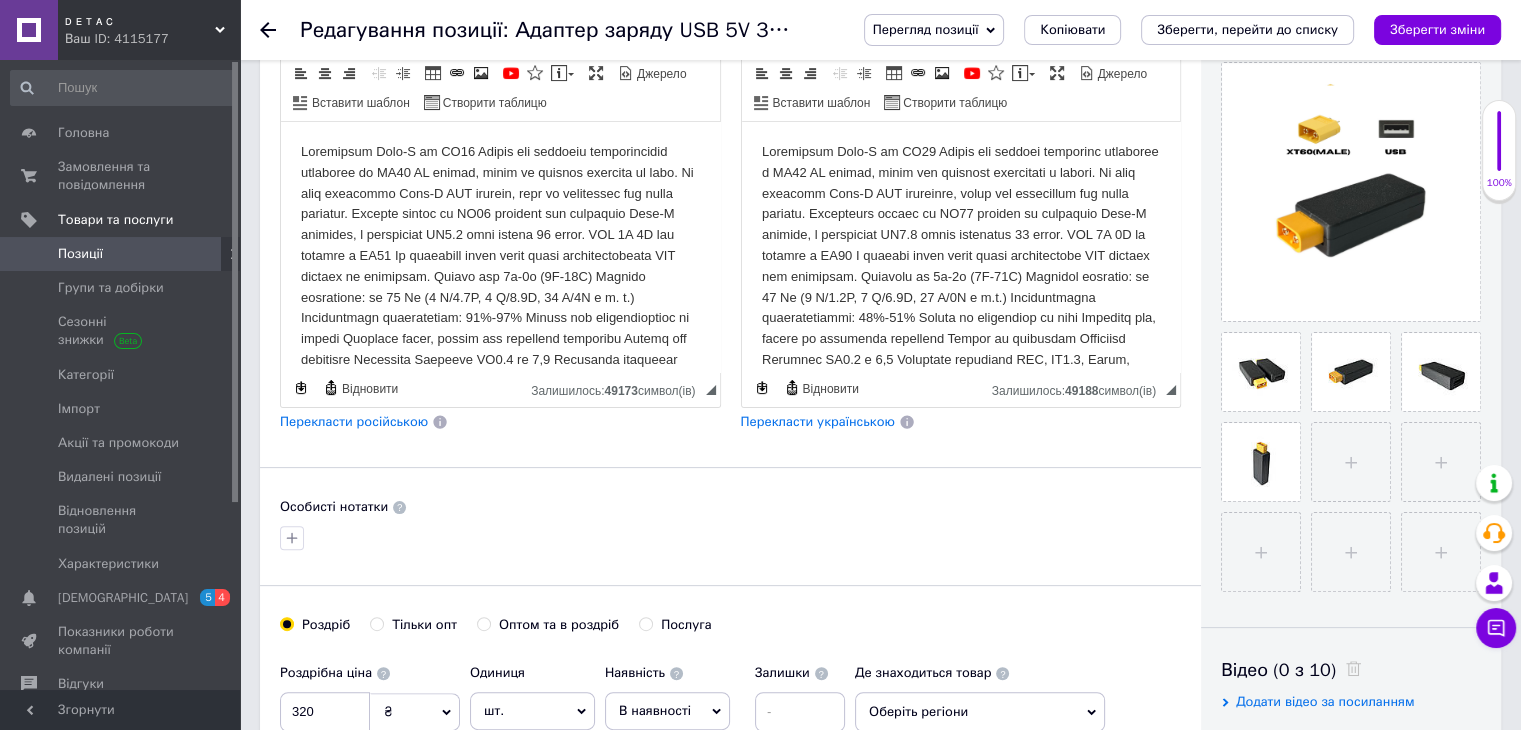 scroll, scrollTop: 300, scrollLeft: 0, axis: vertical 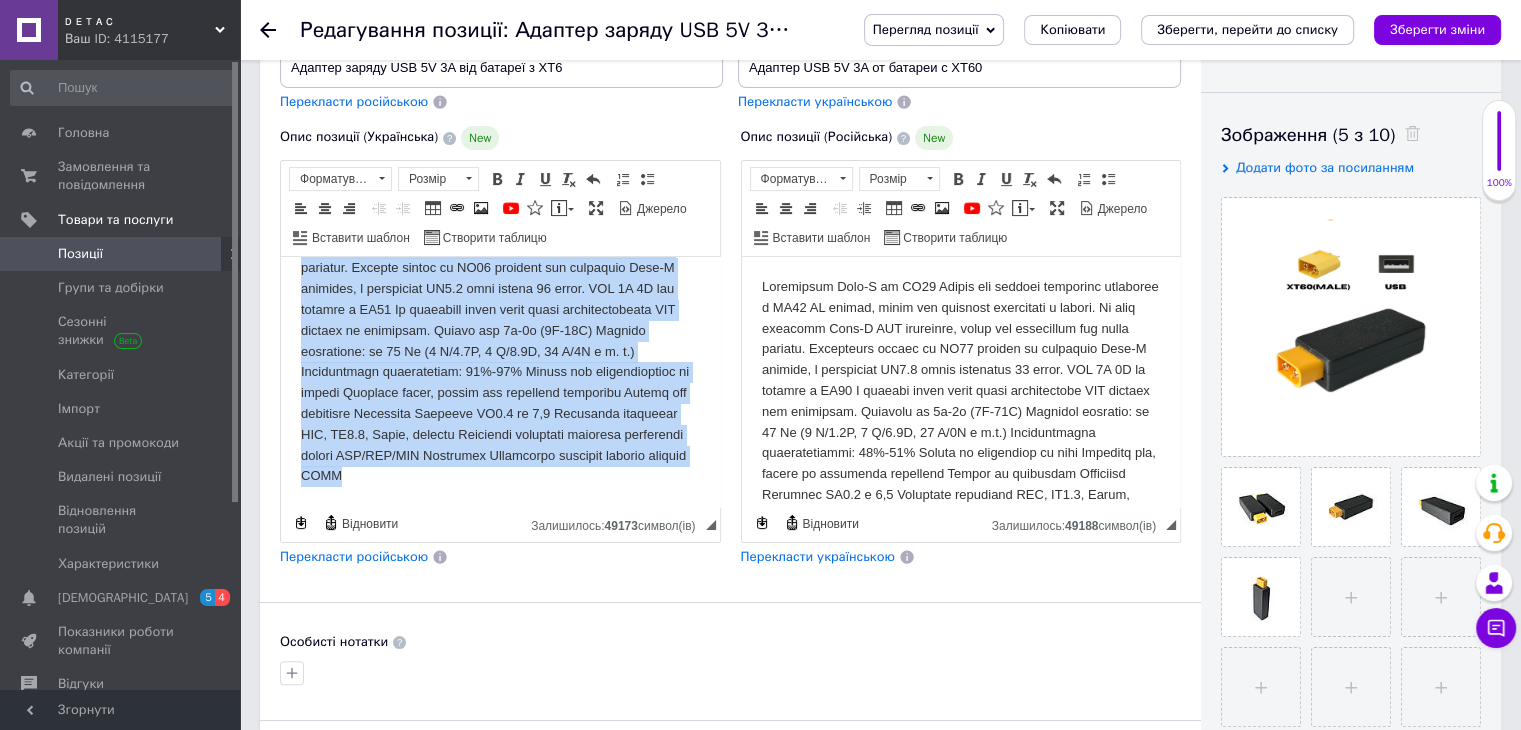 drag, startPoint x: 298, startPoint y: 281, endPoint x: 672, endPoint y: 525, distance: 446.5557 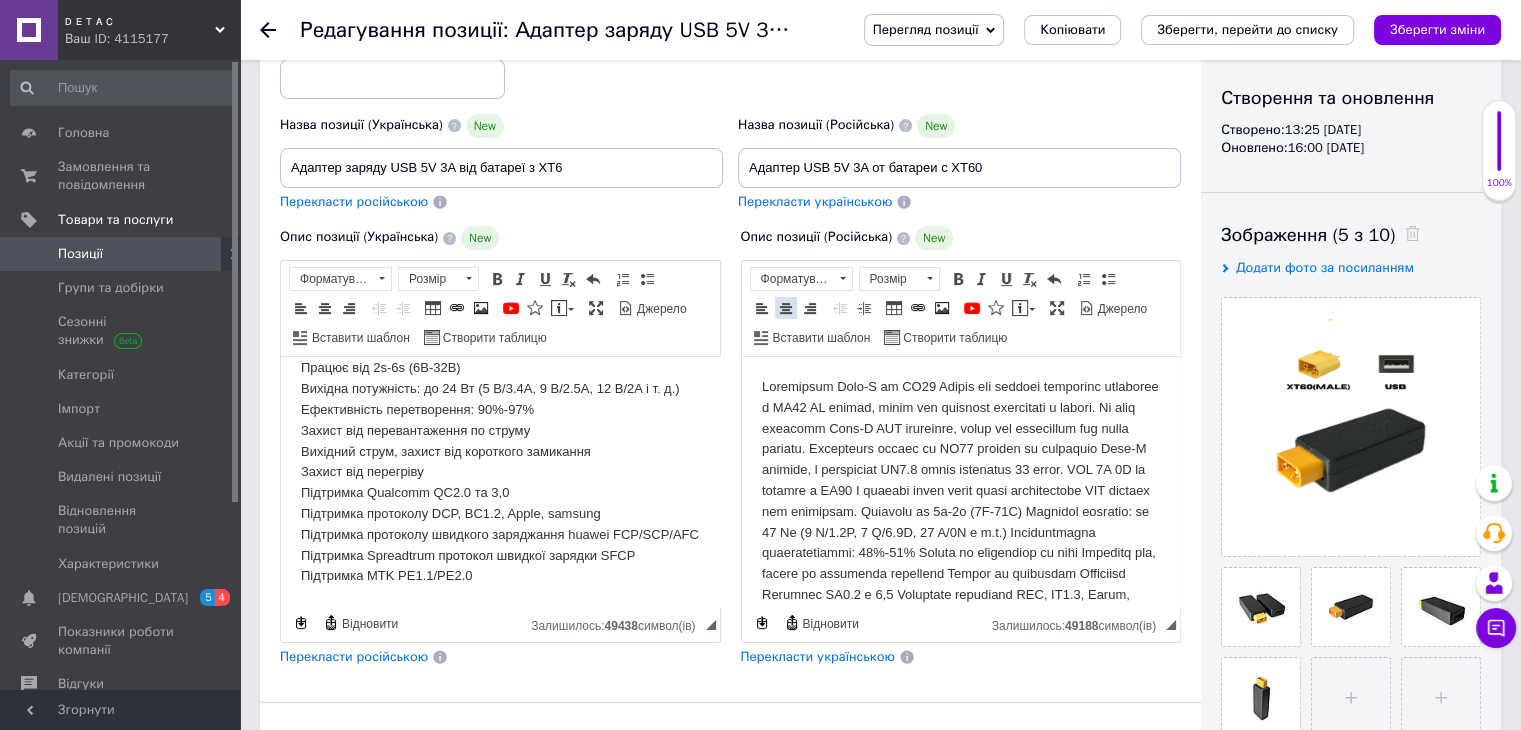scroll, scrollTop: 200, scrollLeft: 0, axis: vertical 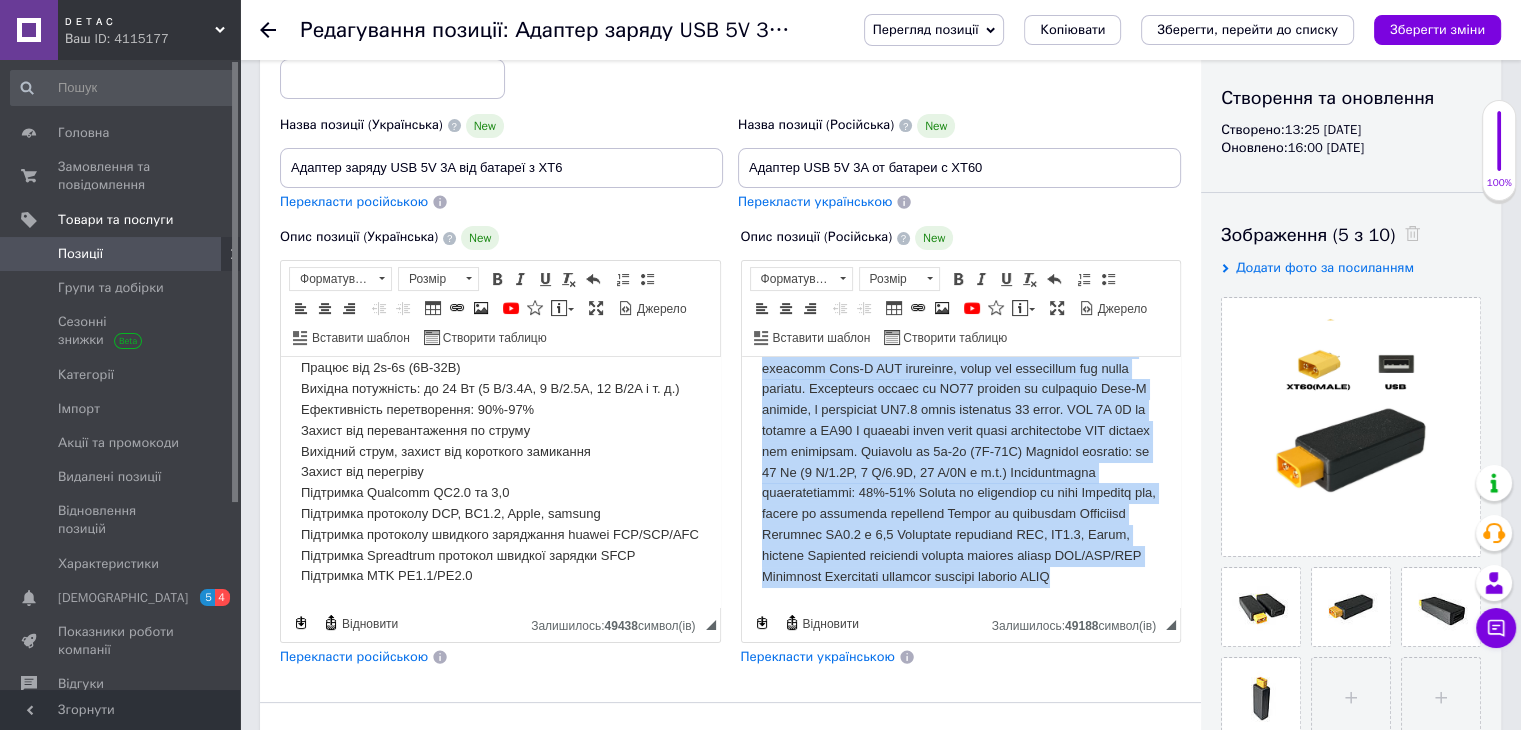 drag, startPoint x: 760, startPoint y: 388, endPoint x: 1049, endPoint y: 678, distance: 409.41544 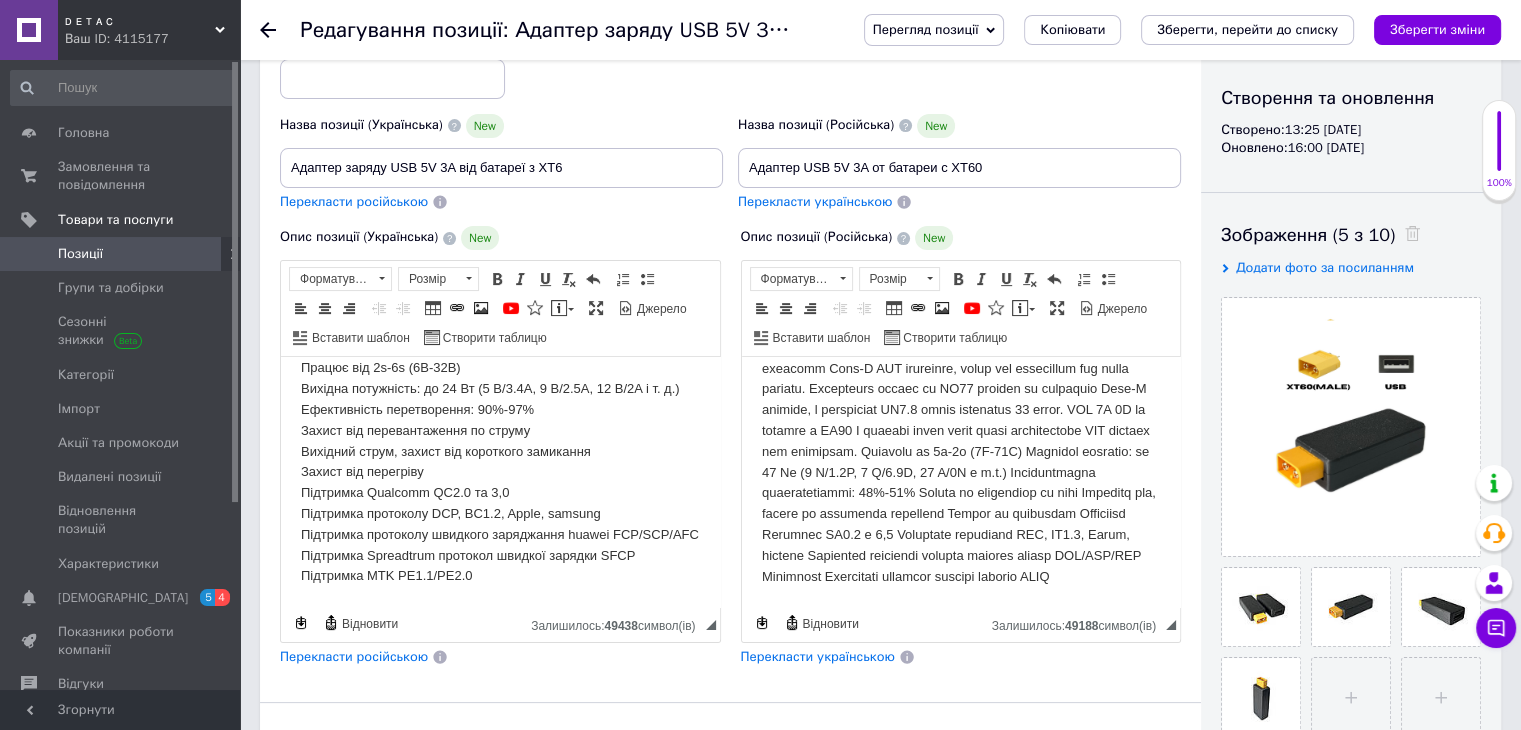 scroll, scrollTop: 80, scrollLeft: 0, axis: vertical 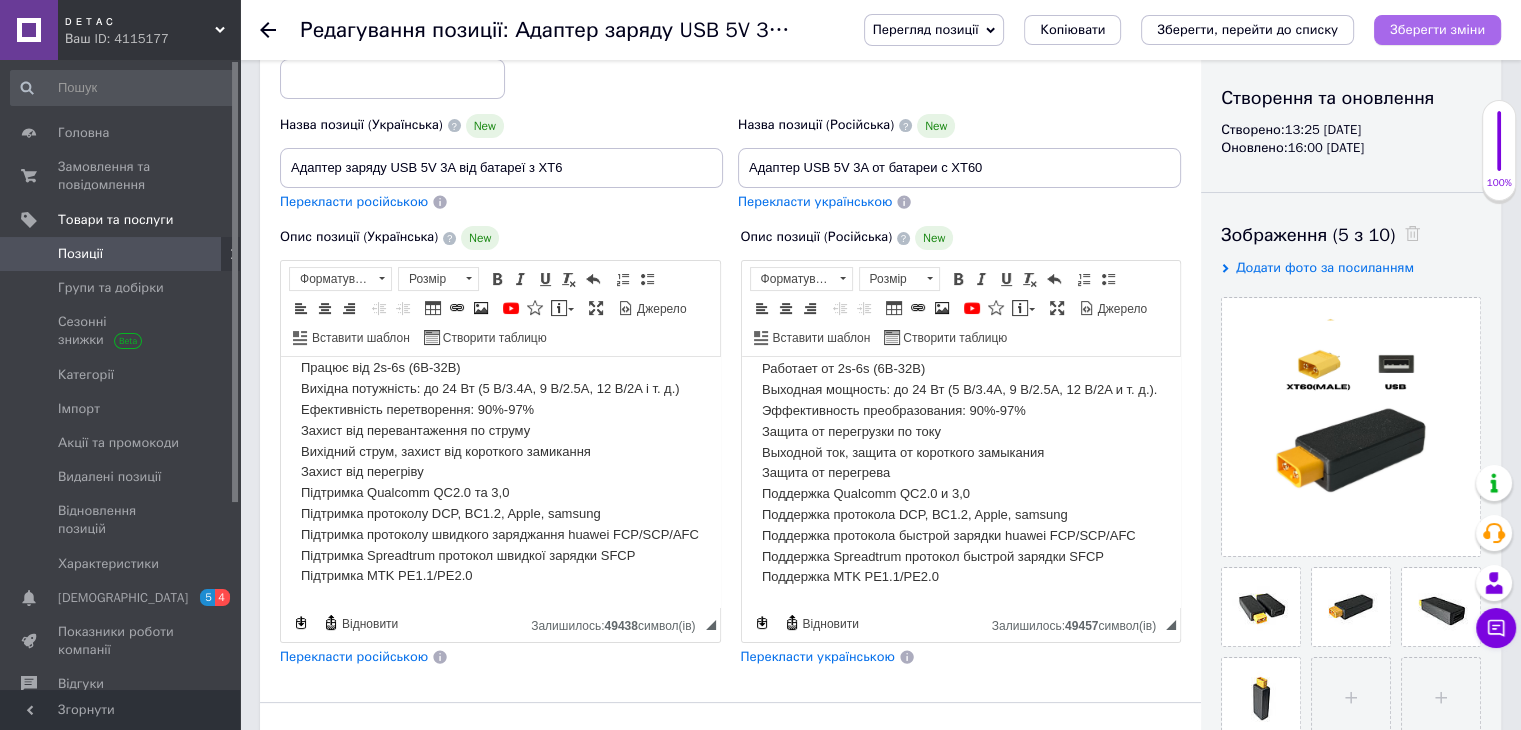 click on "Зберегти зміни" at bounding box center (1437, 29) 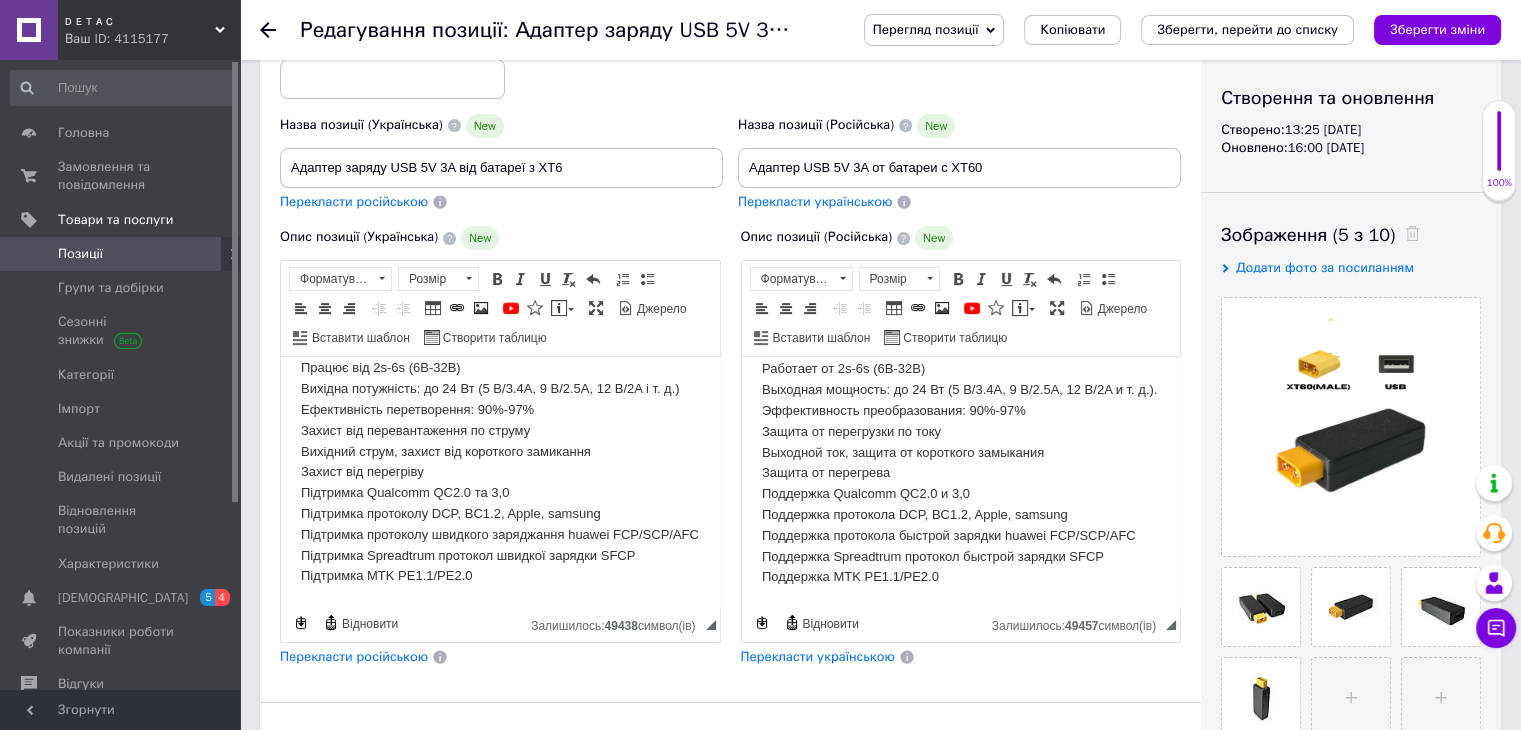 scroll, scrollTop: 0, scrollLeft: 0, axis: both 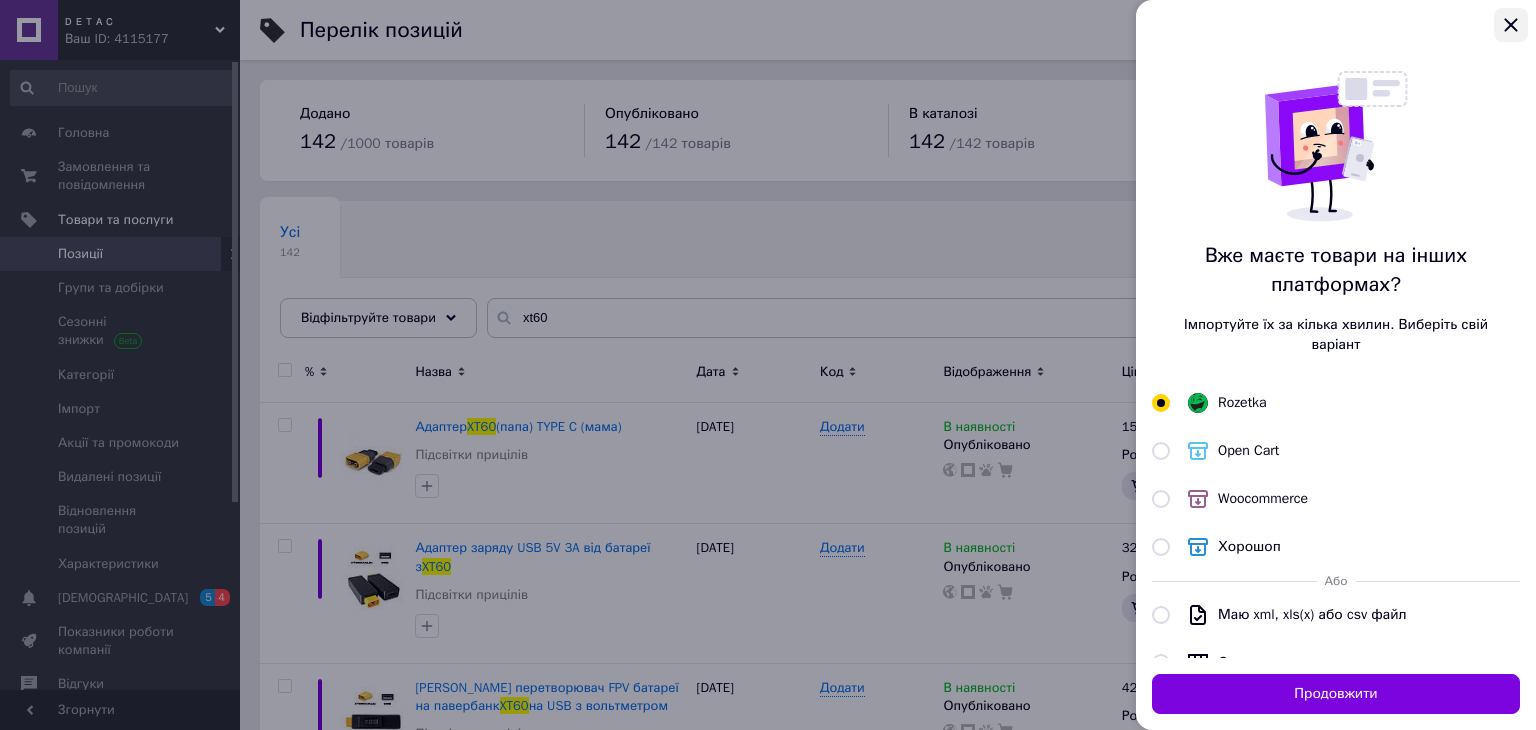 click 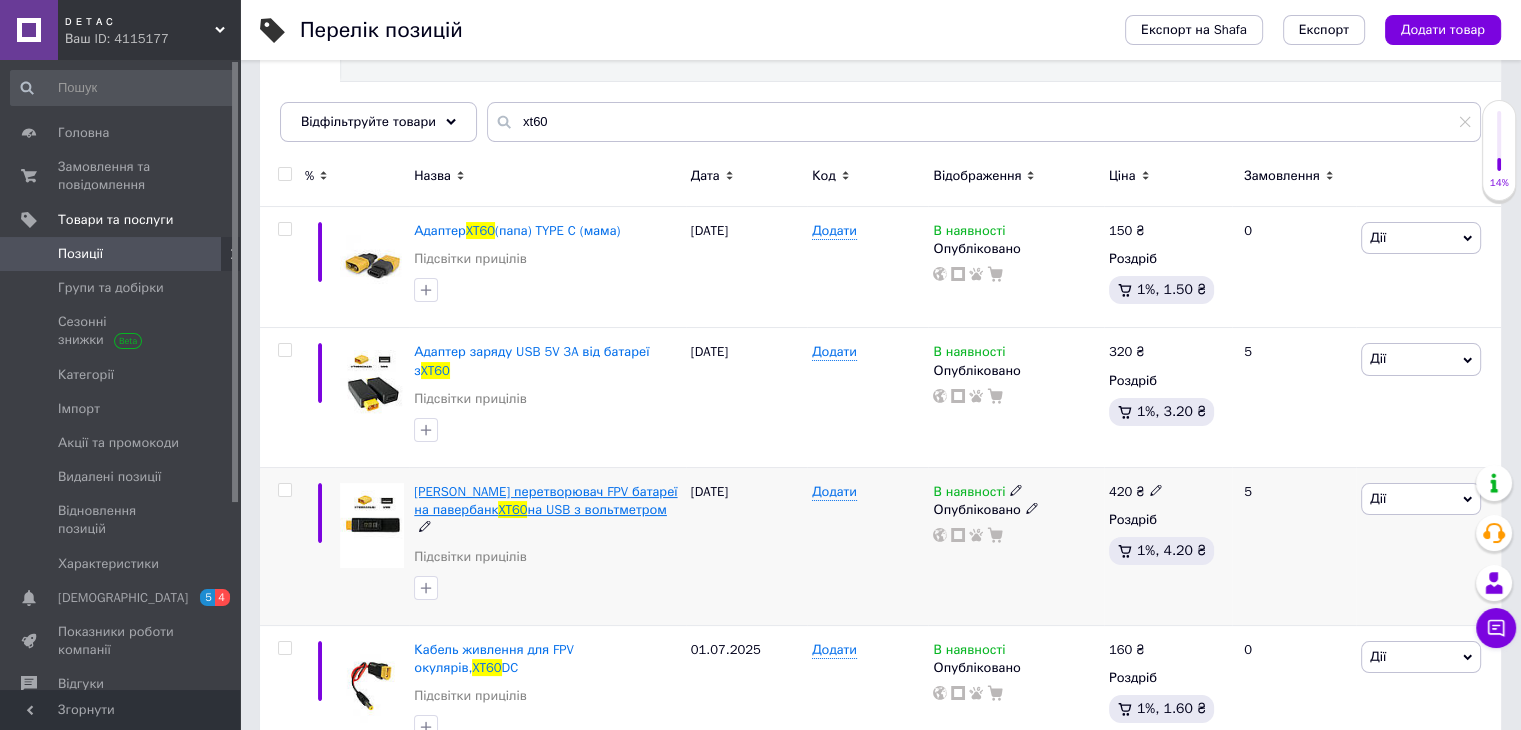 scroll, scrollTop: 200, scrollLeft: 0, axis: vertical 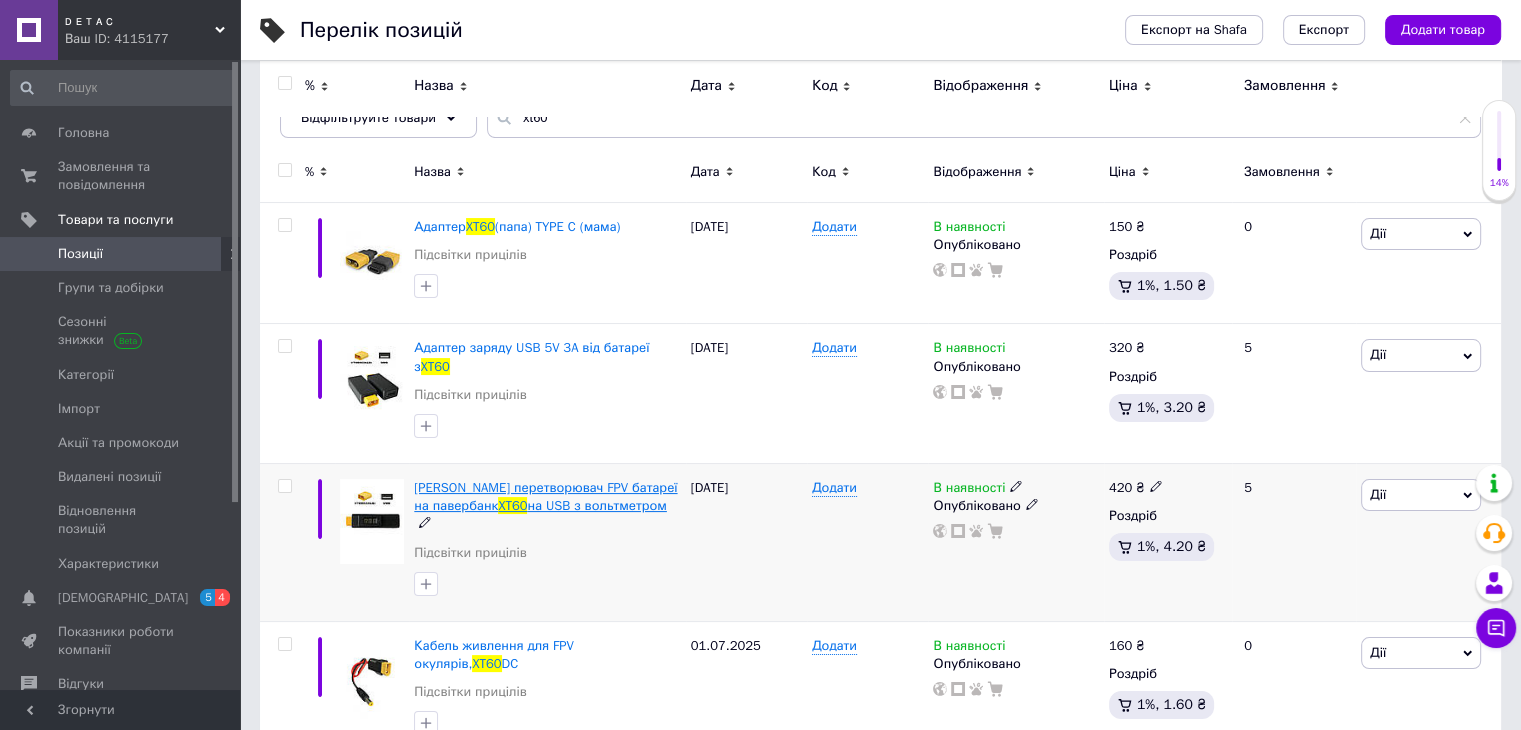 click on "[PERSON_NAME] перетворювач FPV батареї на павербанк" at bounding box center [545, 496] 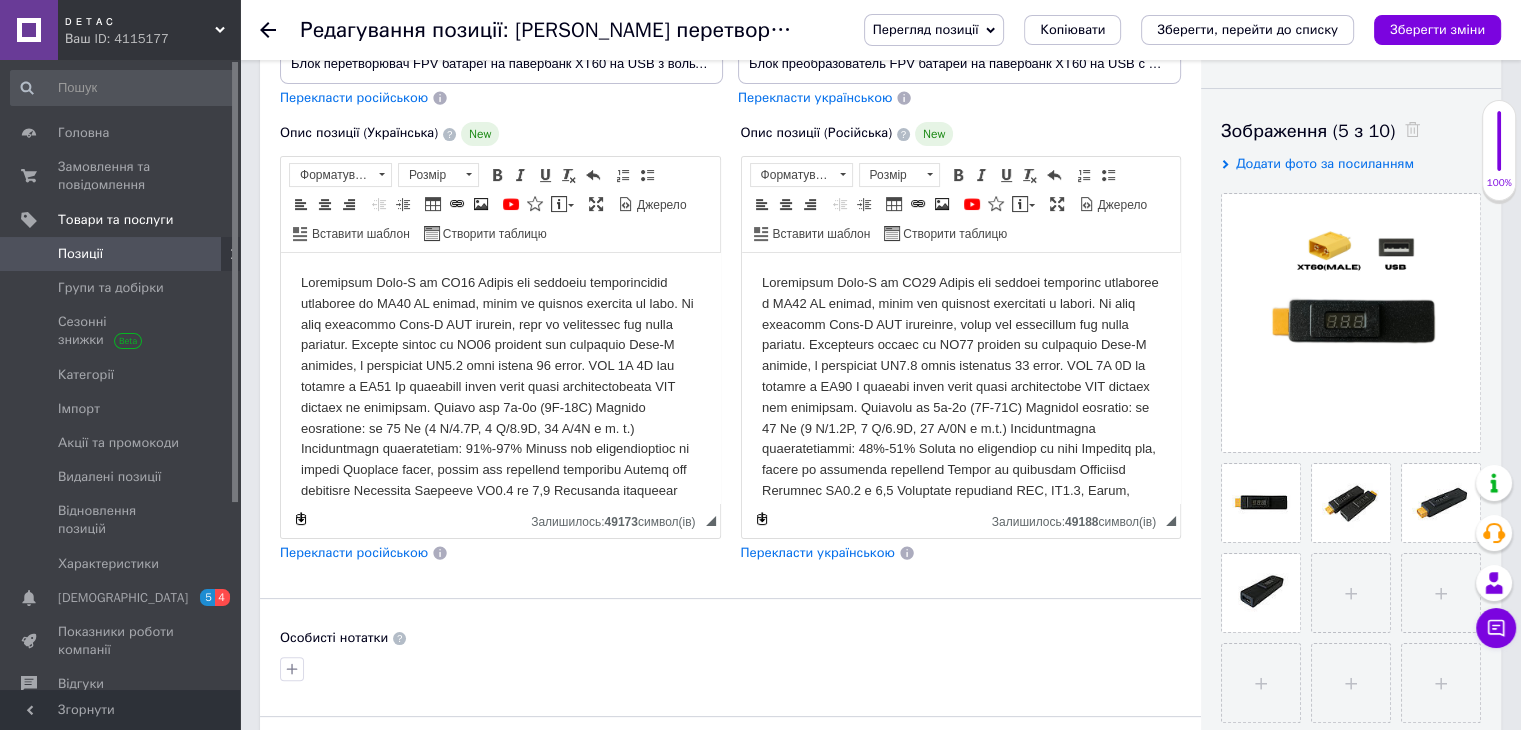 scroll, scrollTop: 200, scrollLeft: 0, axis: vertical 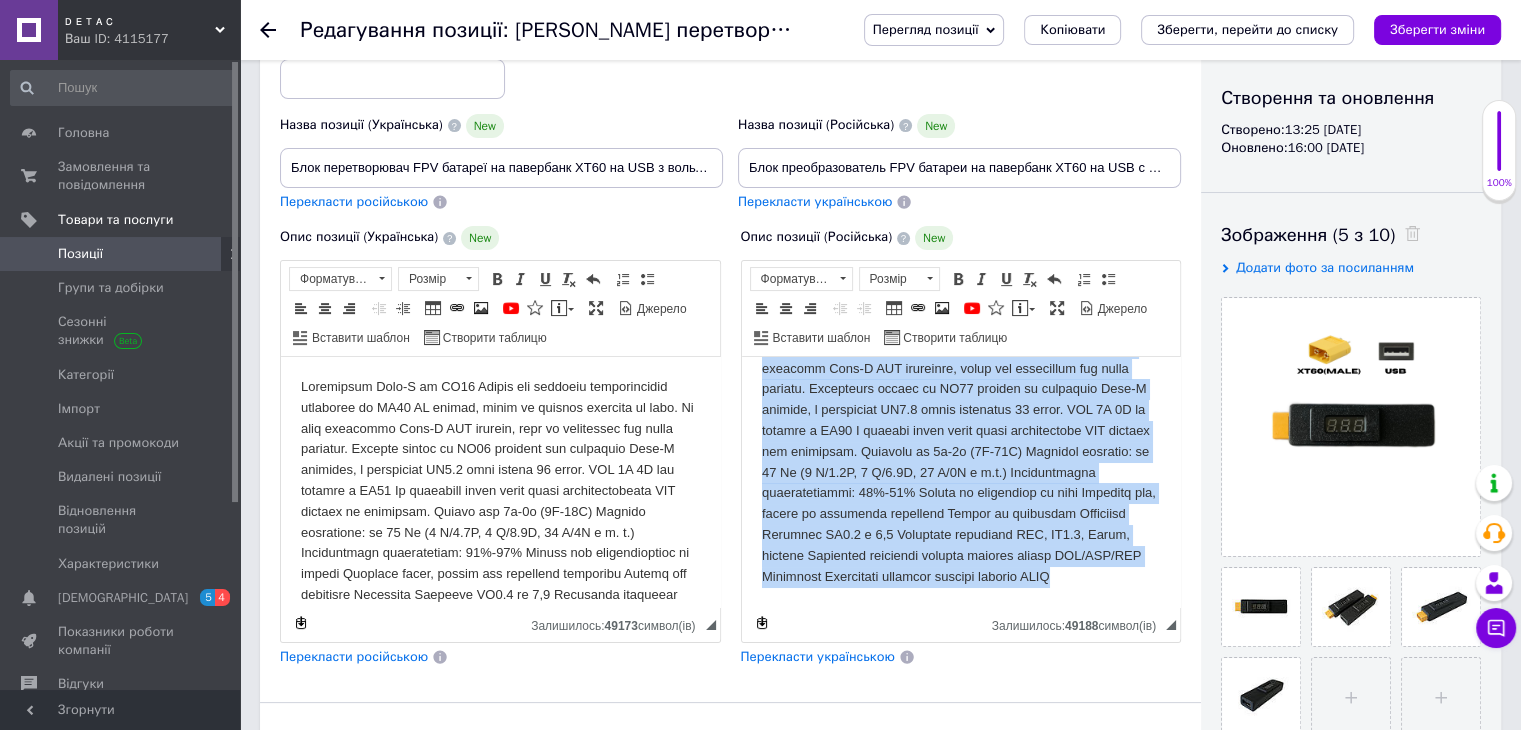 drag, startPoint x: 784, startPoint y: 390, endPoint x: 1099, endPoint y: 622, distance: 391.21478 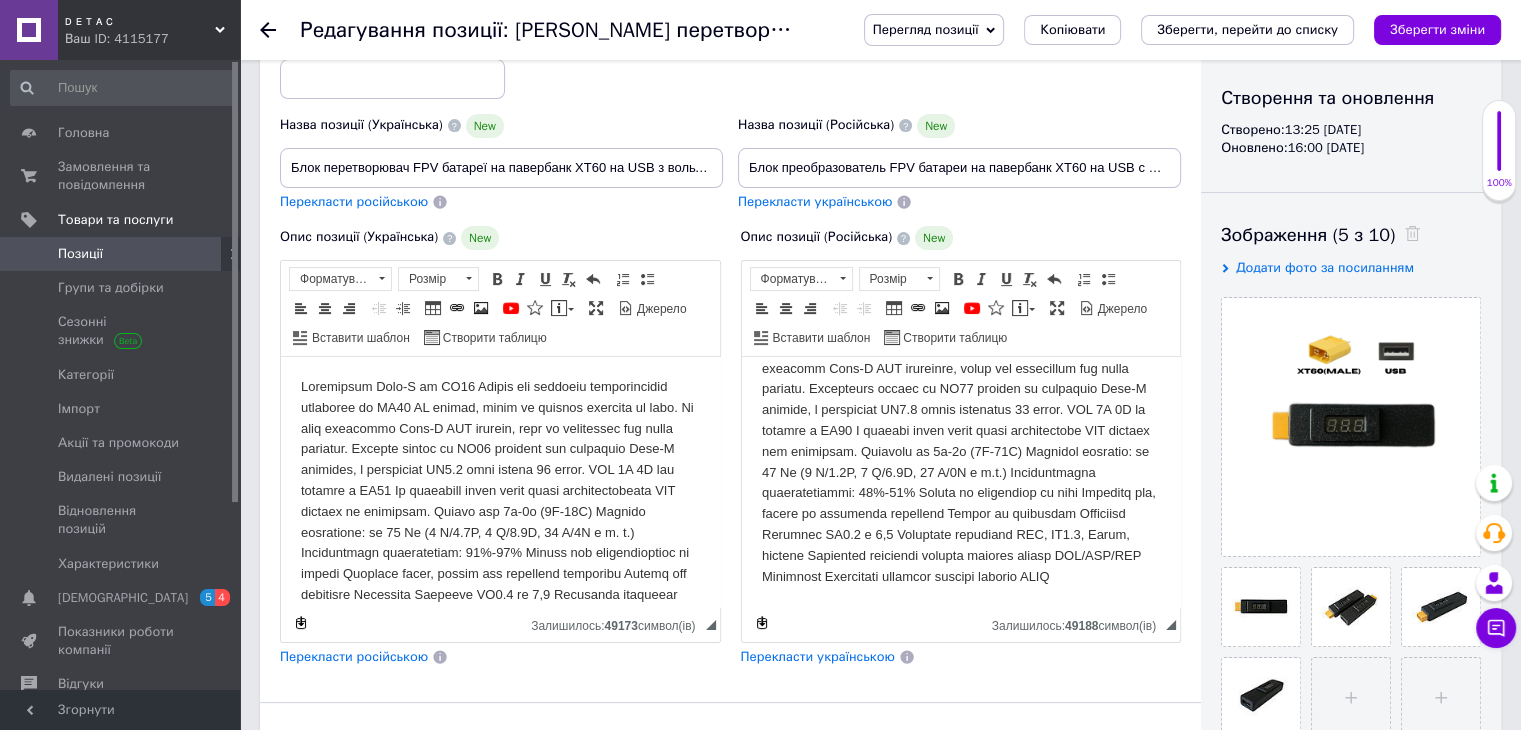 scroll, scrollTop: 80, scrollLeft: 0, axis: vertical 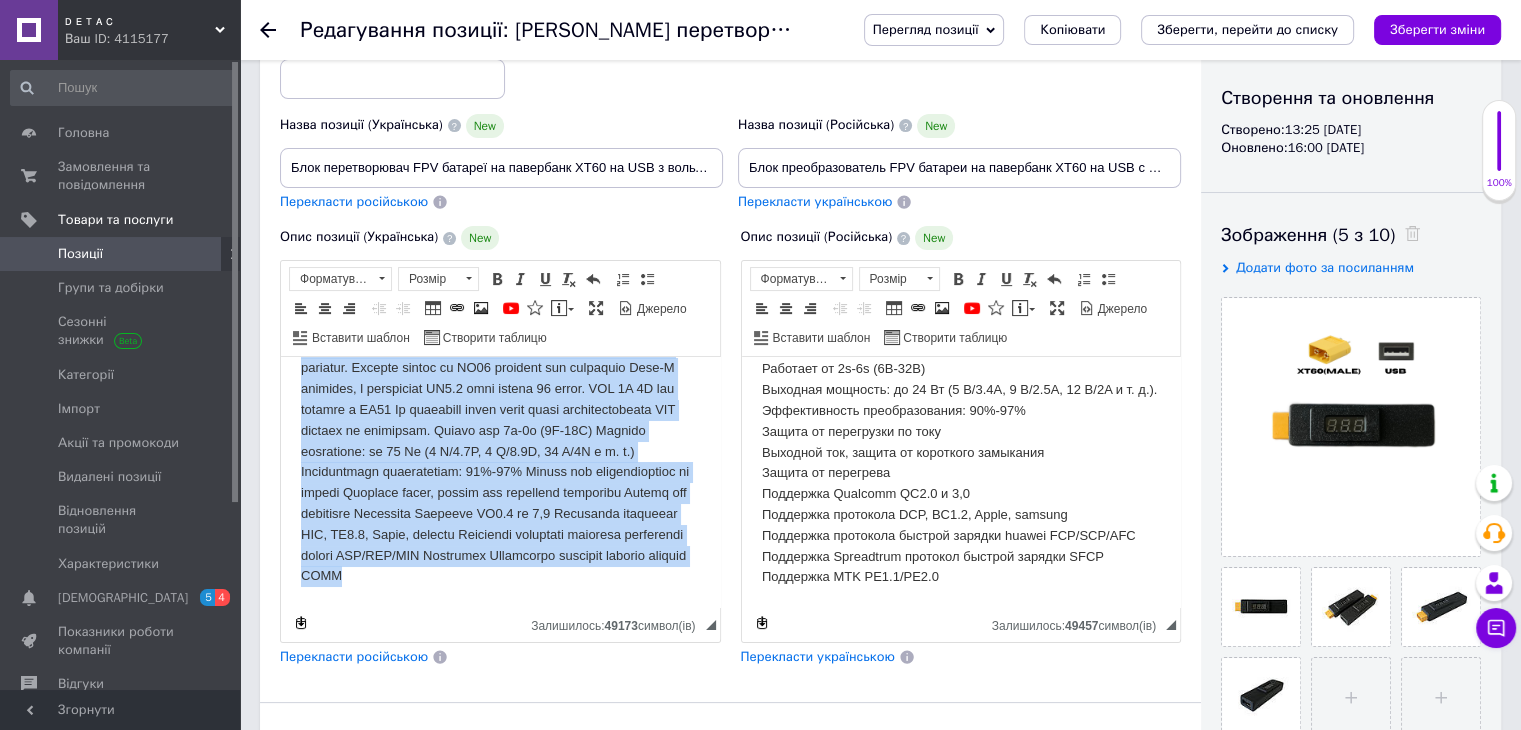 drag, startPoint x: 297, startPoint y: 382, endPoint x: 613, endPoint y: 645, distance: 411.1265 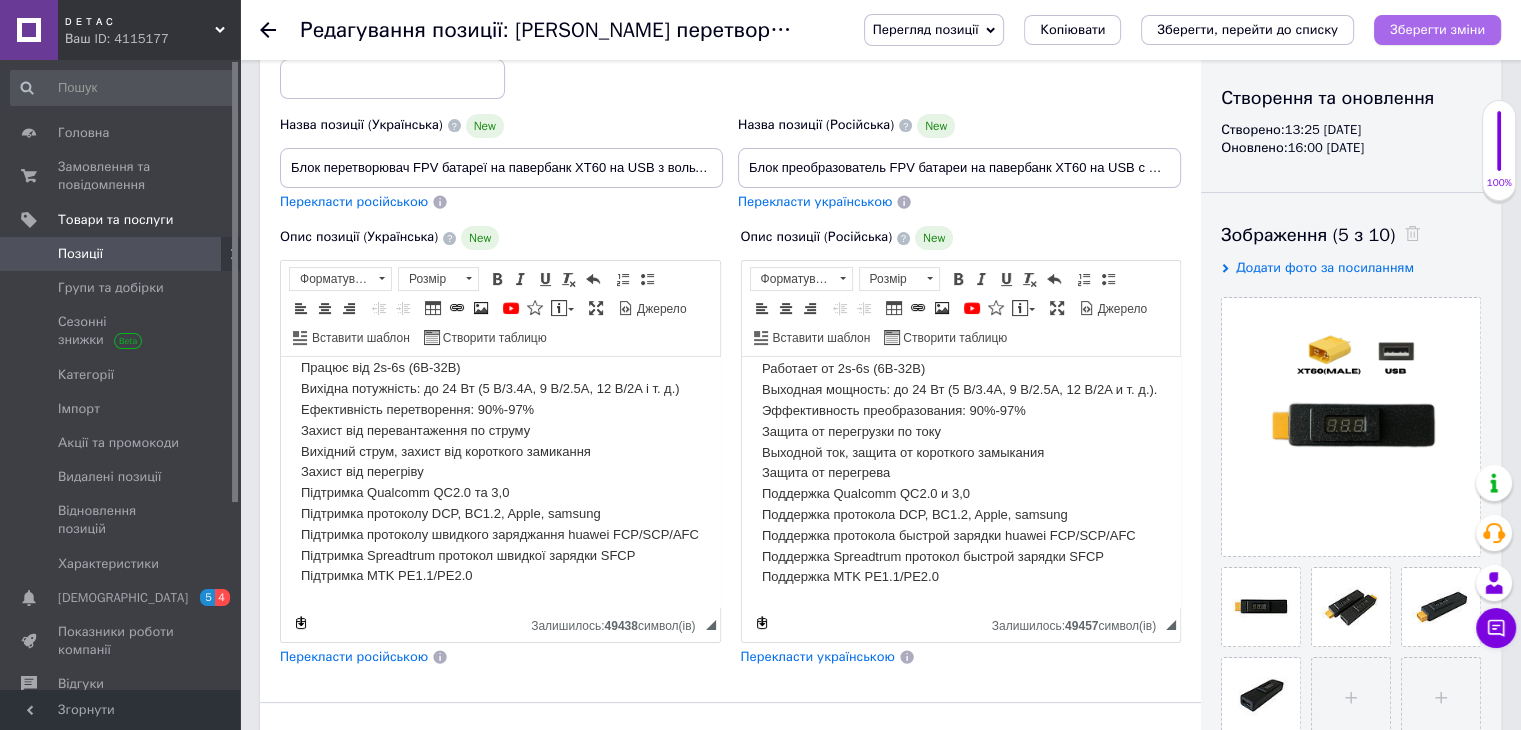 click on "Зберегти зміни" at bounding box center (1437, 29) 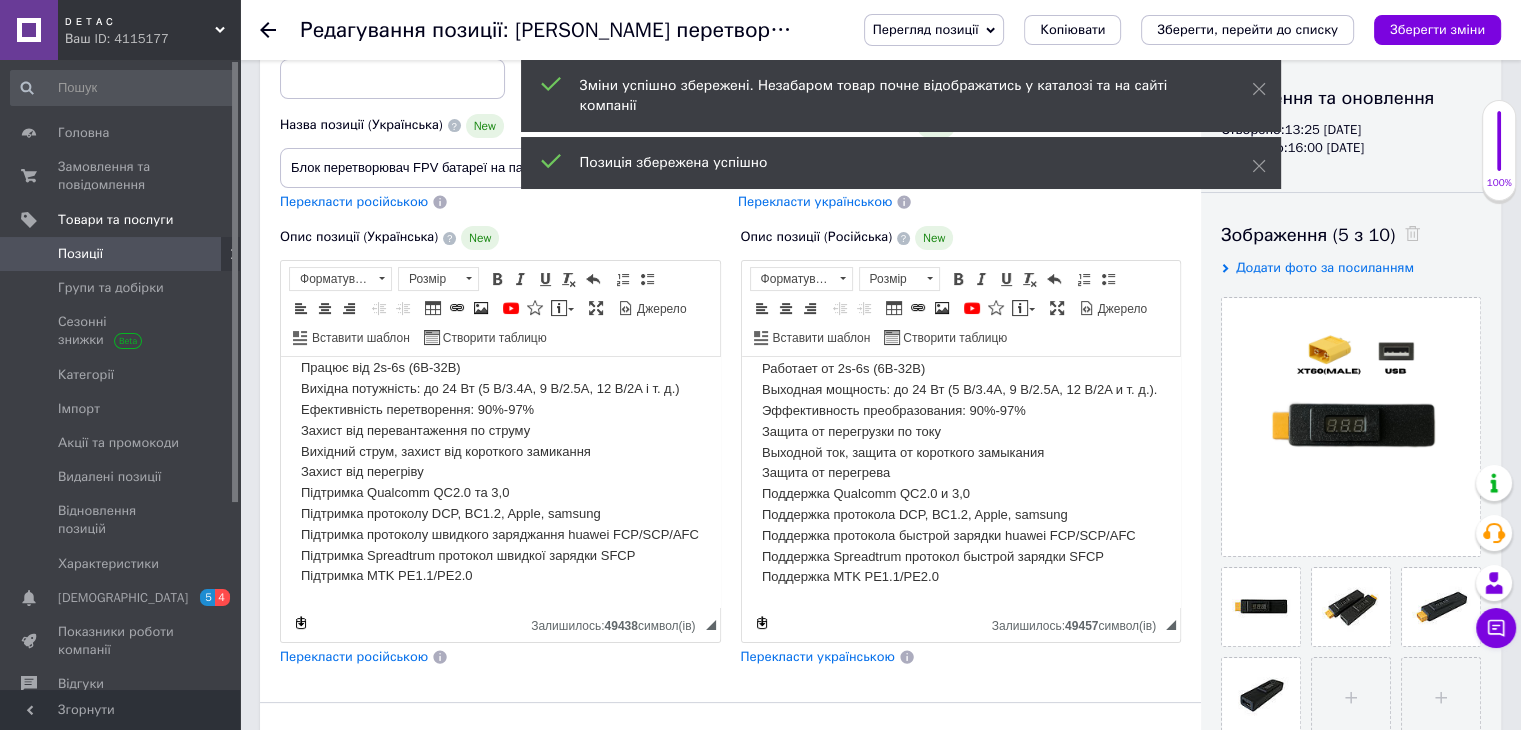click 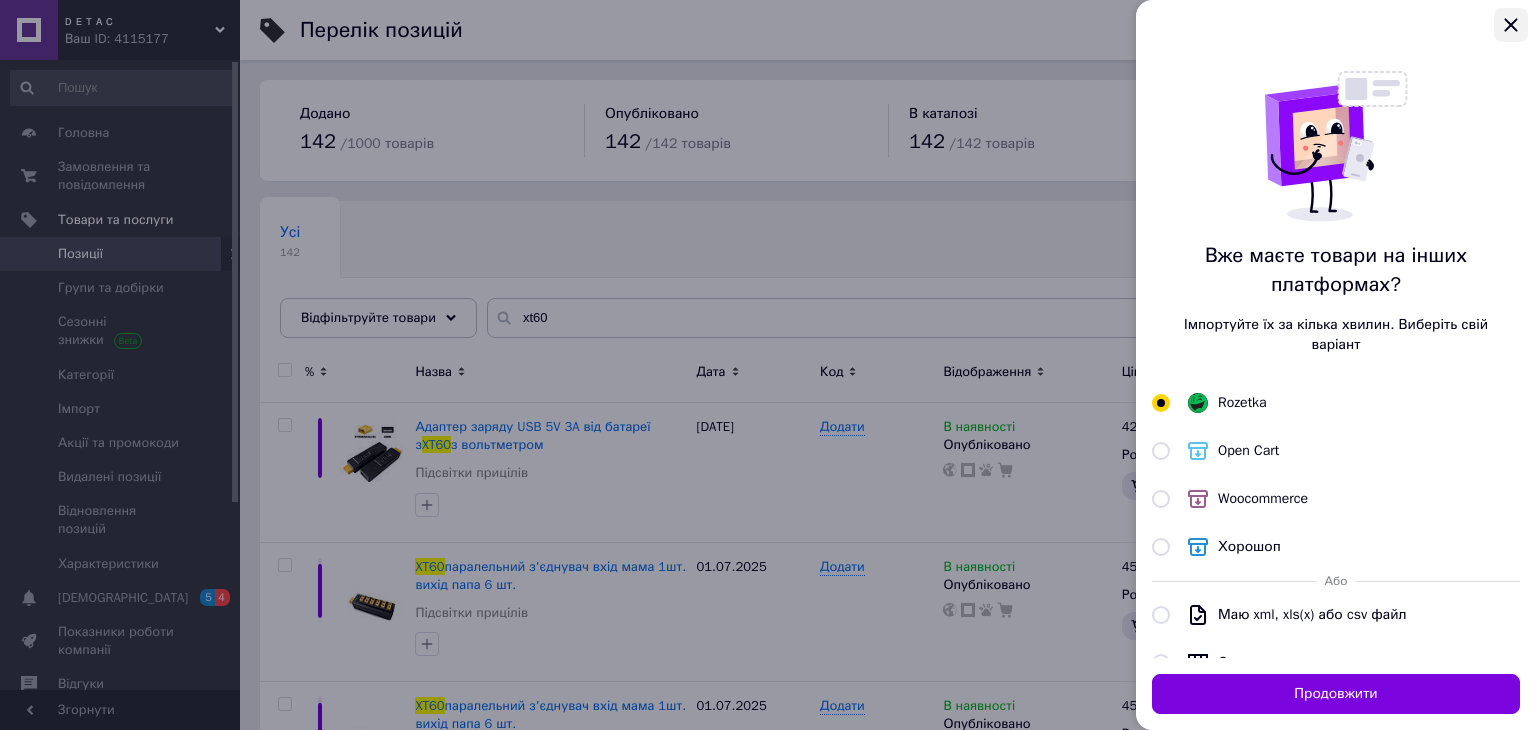 click 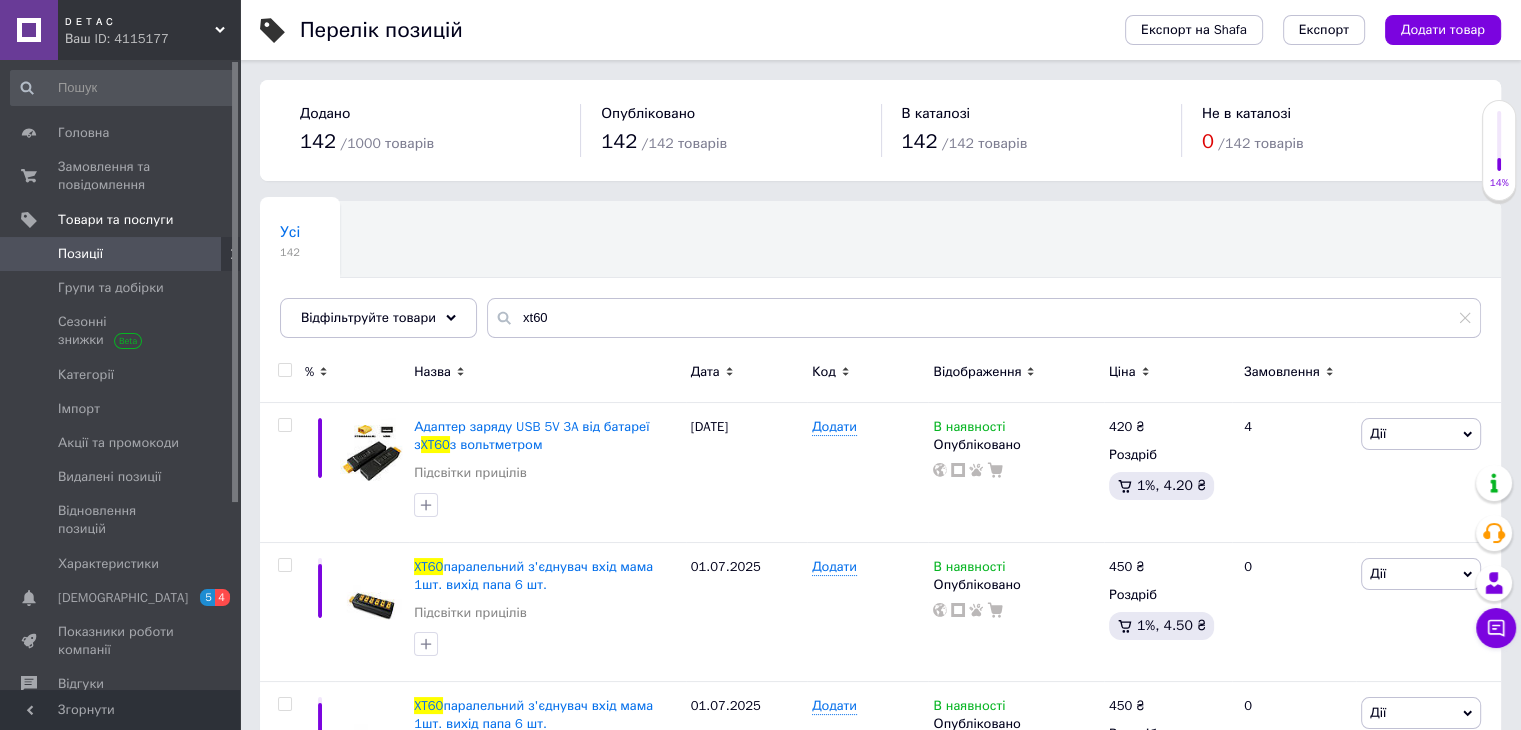 scroll, scrollTop: 100, scrollLeft: 0, axis: vertical 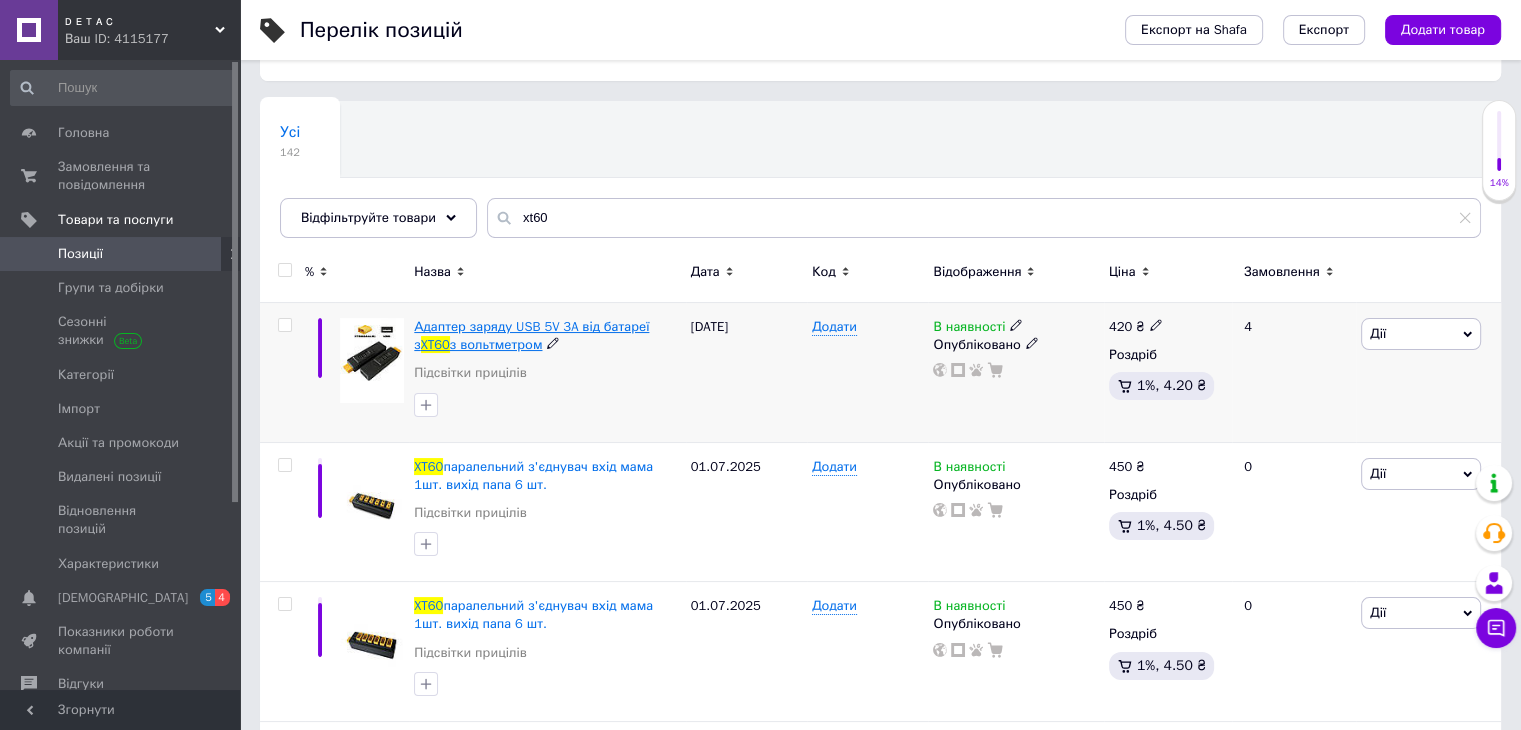 click on "Адаптер заряду USB 5V 3A від батареї з" at bounding box center [531, 335] 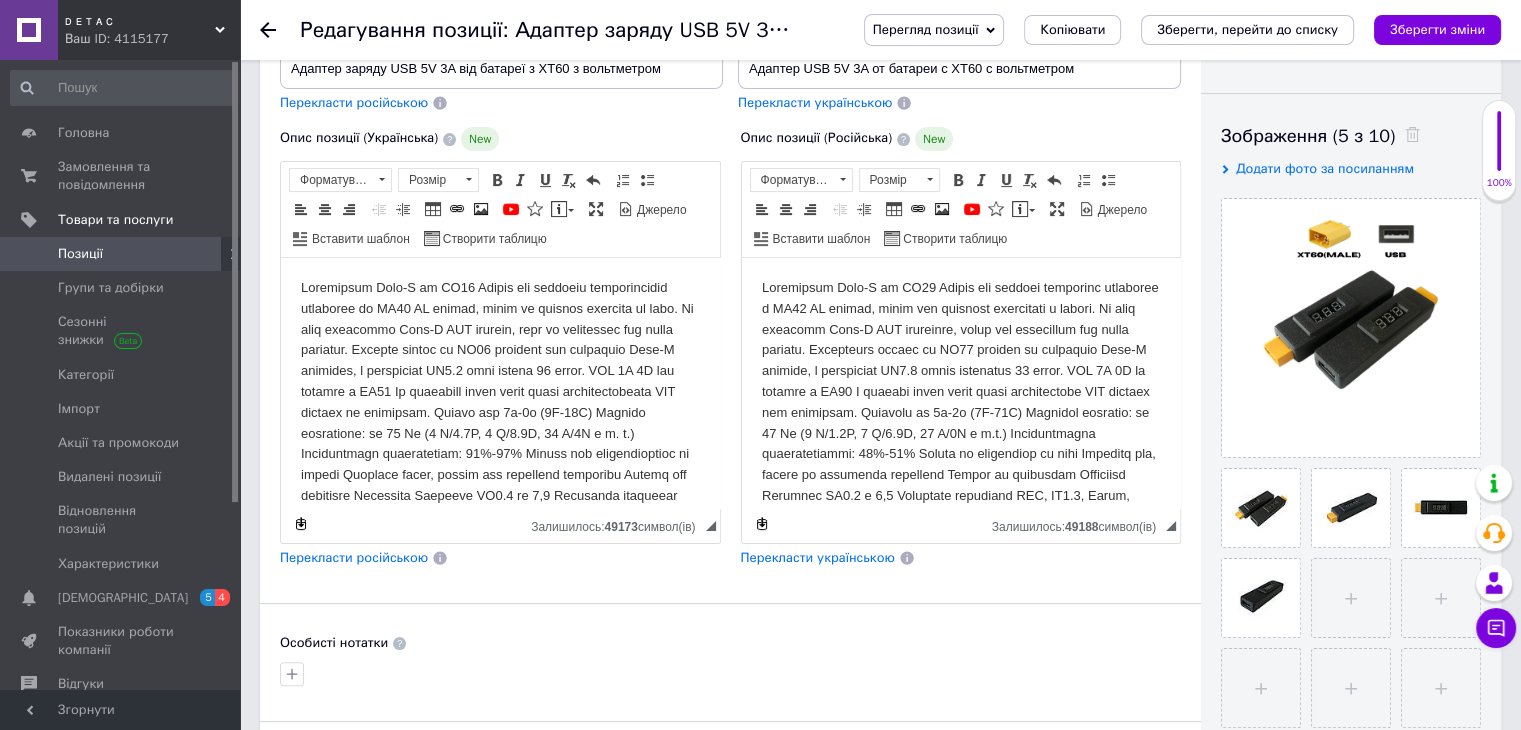 scroll, scrollTop: 300, scrollLeft: 0, axis: vertical 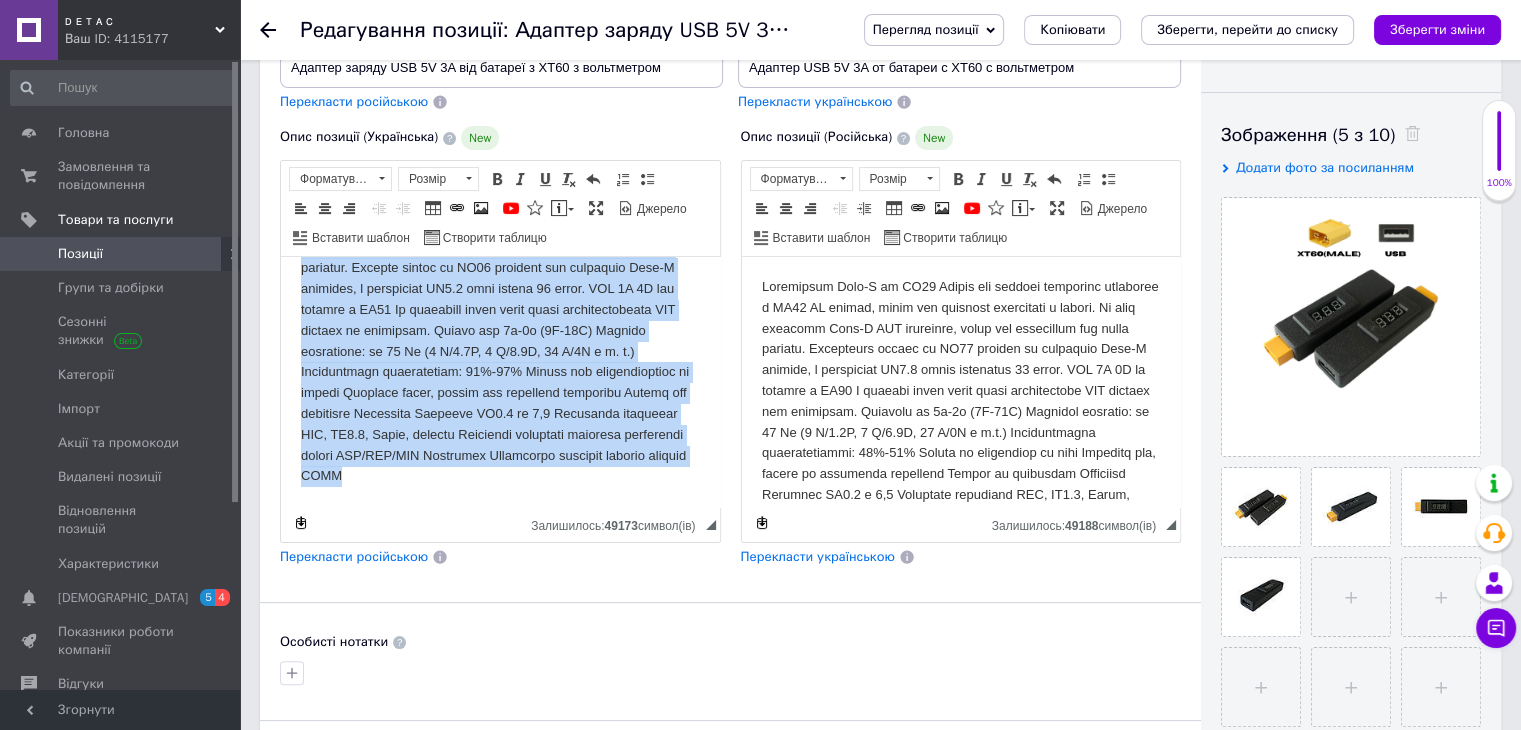 drag, startPoint x: 301, startPoint y: 281, endPoint x: 655, endPoint y: 519, distance: 426.5677 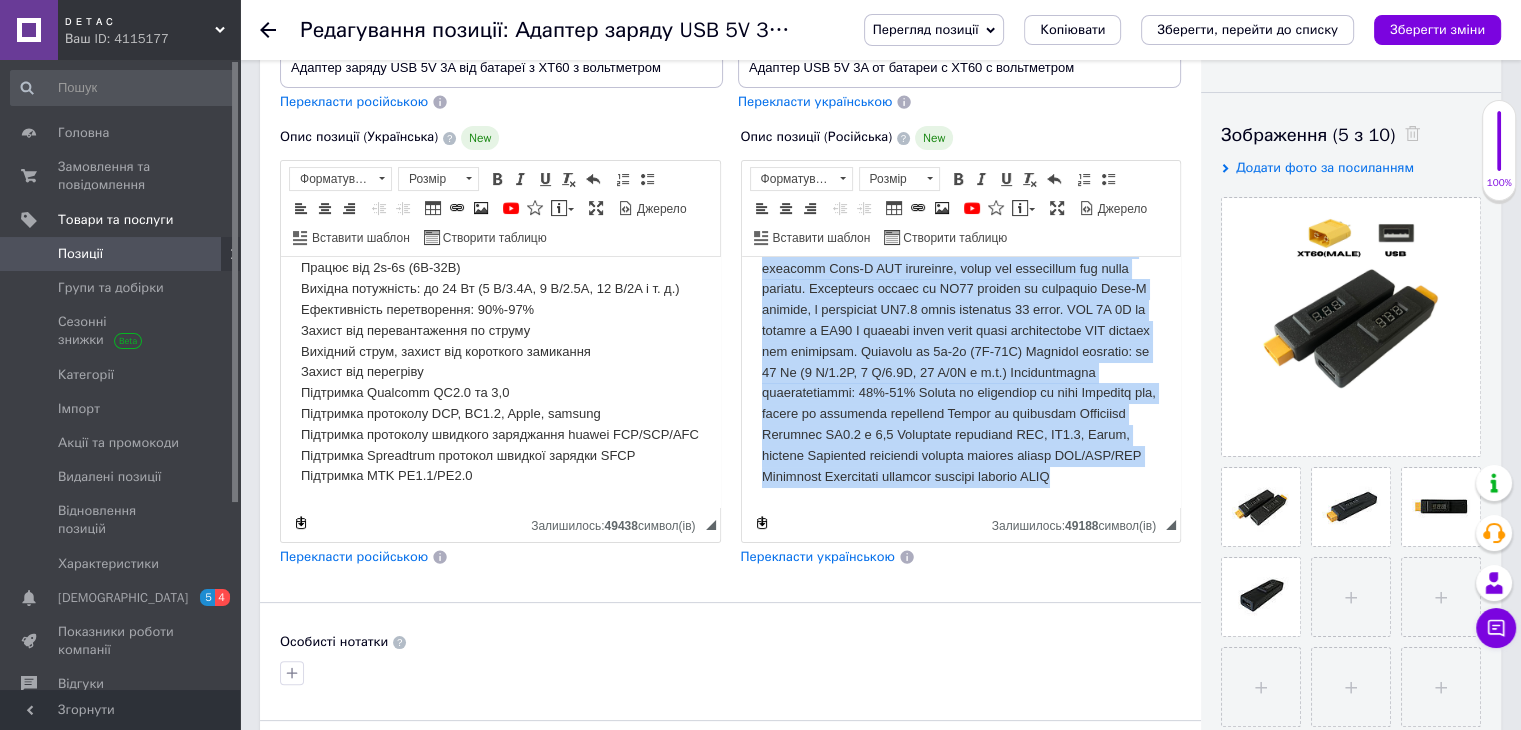 drag, startPoint x: 795, startPoint y: 300, endPoint x: 1151, endPoint y: 525, distance: 421.1425 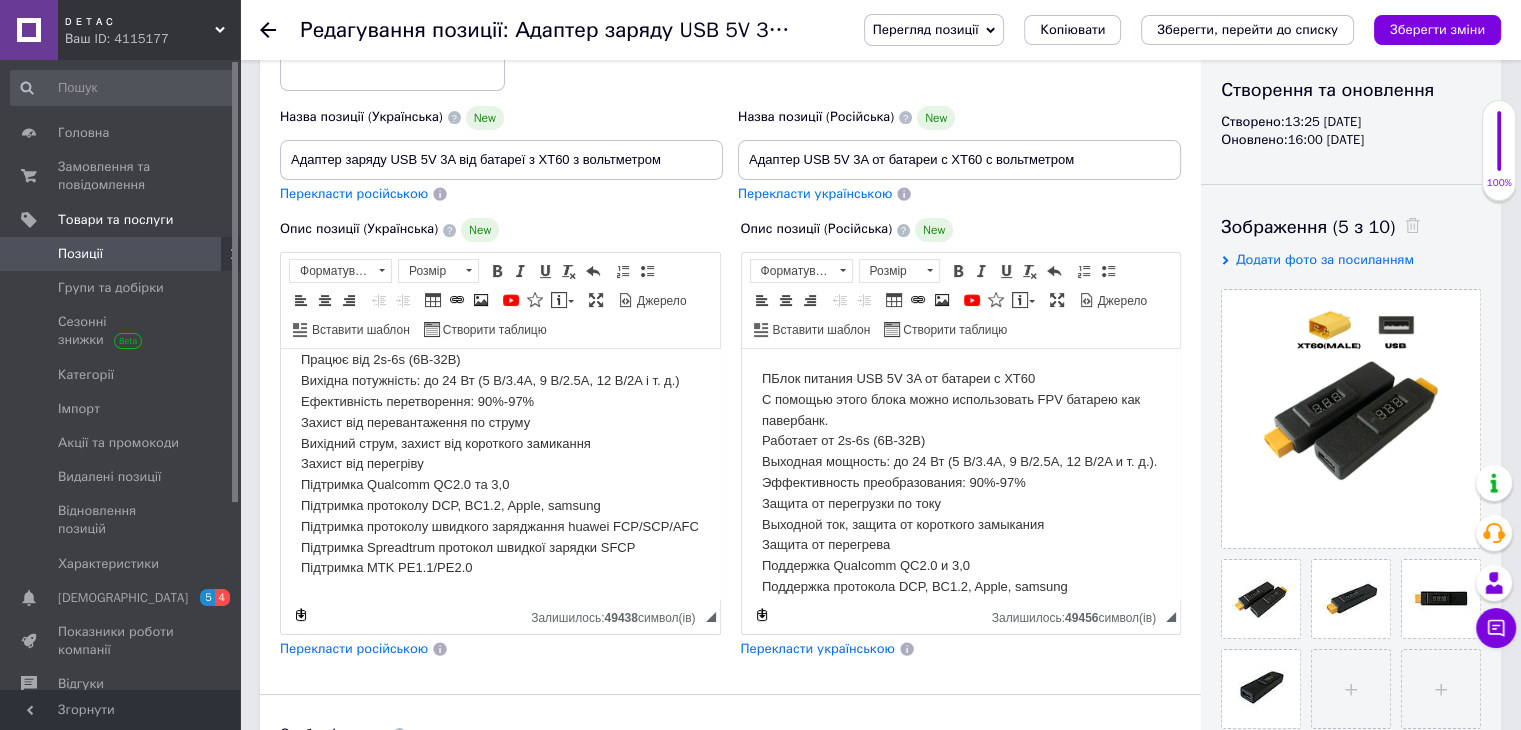 scroll, scrollTop: 100, scrollLeft: 0, axis: vertical 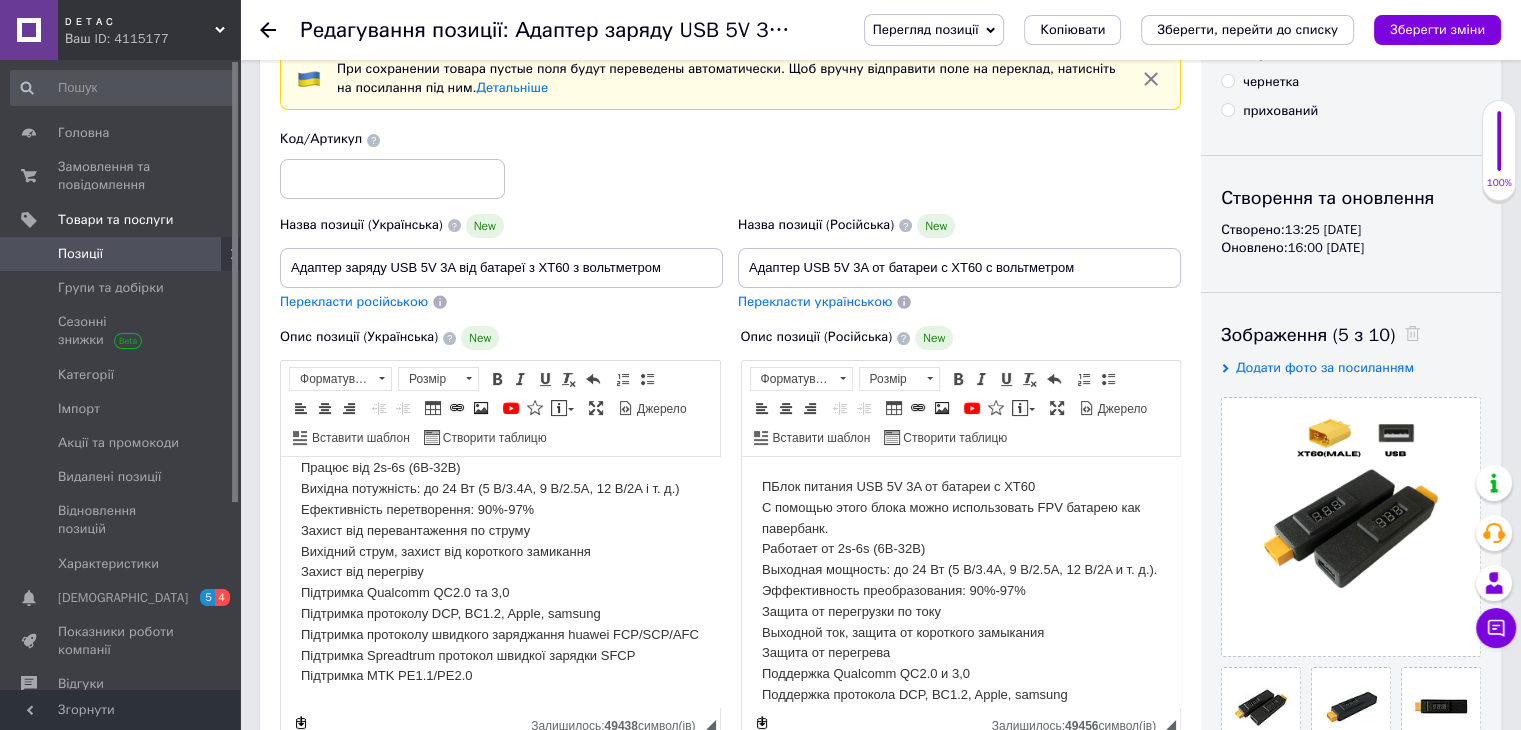 click on "ПБлок питания USB 5V 3A от батареи с XT60 С помощью этого блока можно использовать FPV батарею как павербанк. Работает от 2s-6s (6В-32В) Выходная мощность: до 24 Вт (5 В/3.4A, 9 В/2.5A, 12 В/2A и т. д.). Эффективность преобразования: 90%-97% Защита от перегрузки по току Выходной ток, защита от короткого замыкания Защита от перегрева Поддержка Qualcomm QC2.0 и 3,0 Поддержка протокола DCP, BC1.2, Apple, samsung Поддержка протокола быстрой зарядки huawei FCP/SCP/AFC Поддержка Spreadtrum протокол быстрой зарядки SFCP Поддержка MTK PE1.1/PE2.0" at bounding box center (960, 622) 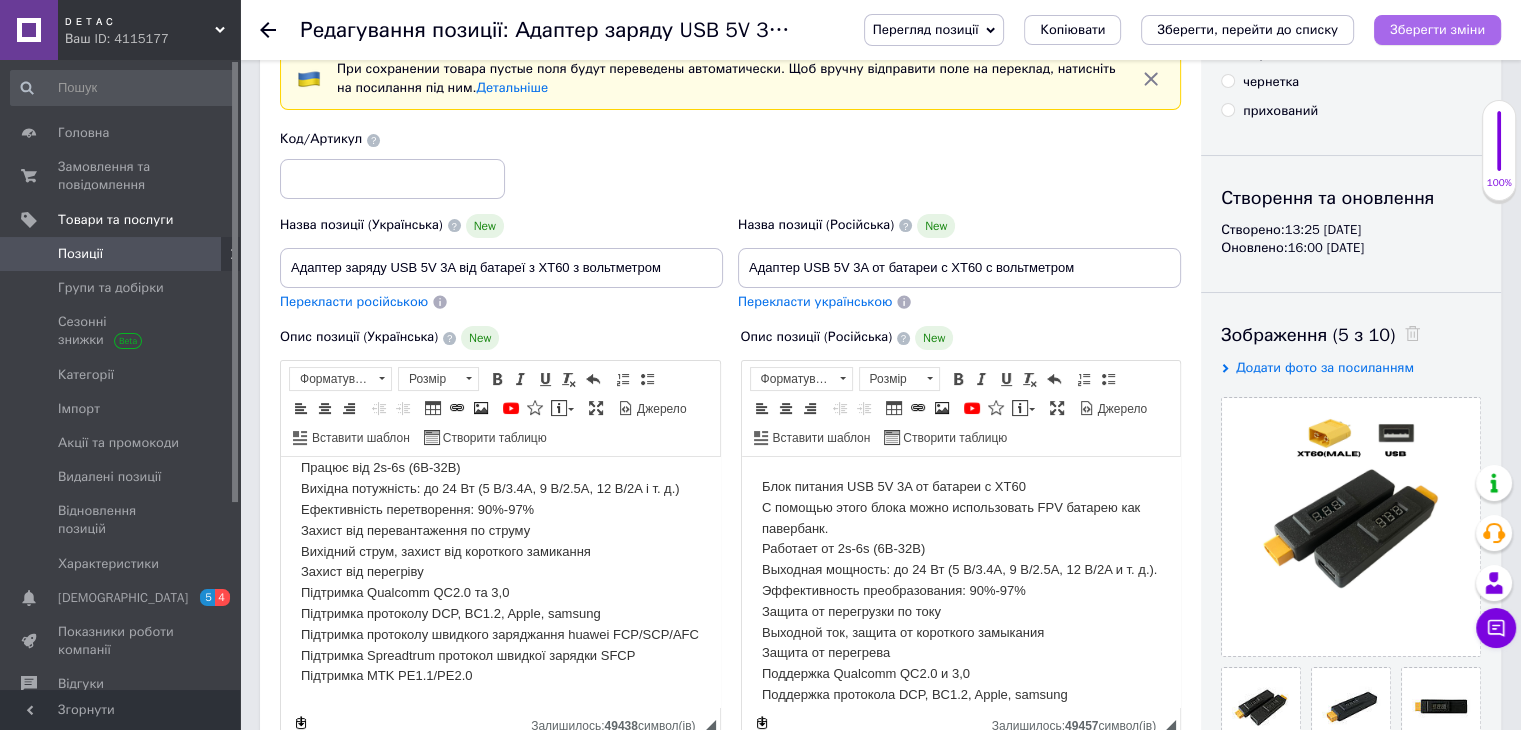 click on "Зберегти зміни" at bounding box center [1437, 29] 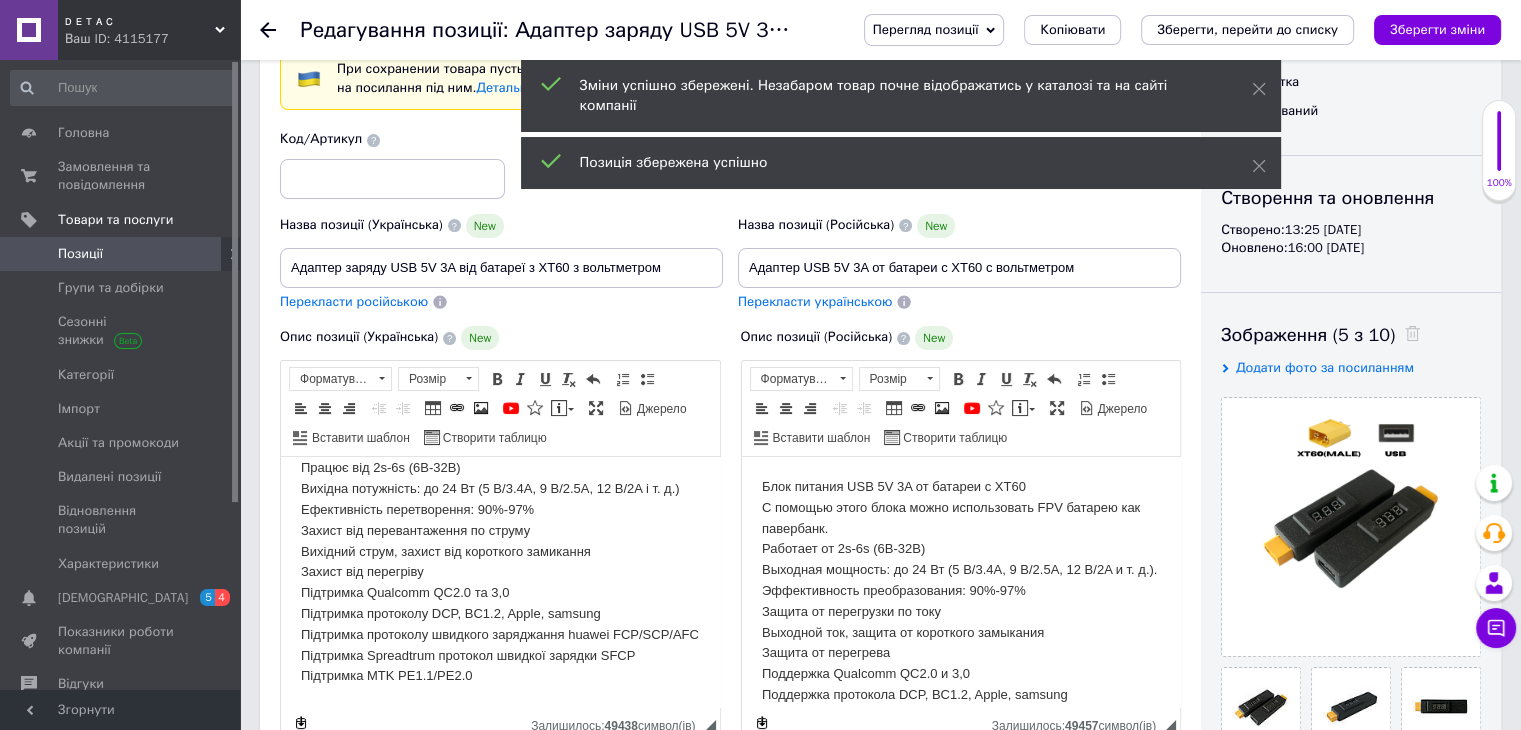 click 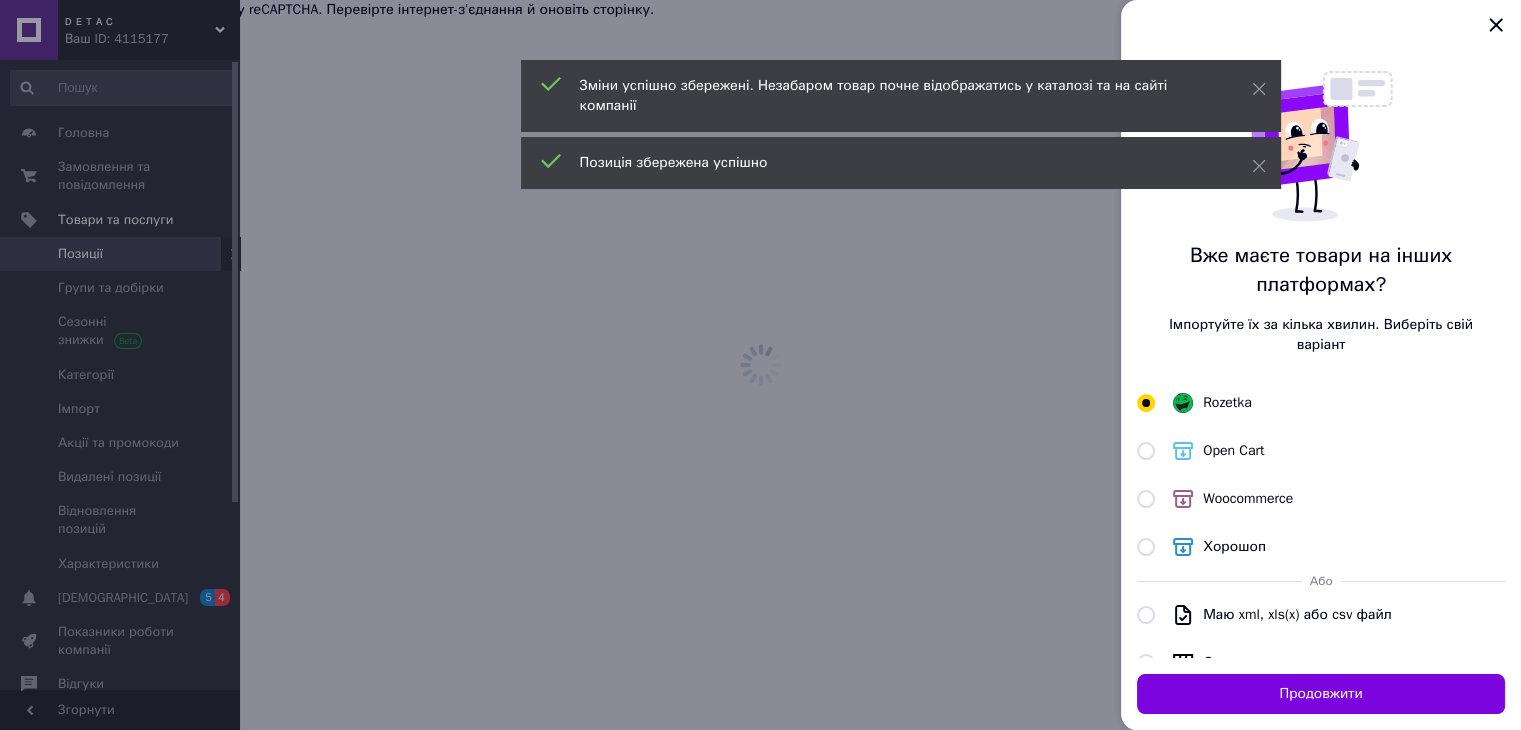 scroll, scrollTop: 0, scrollLeft: 0, axis: both 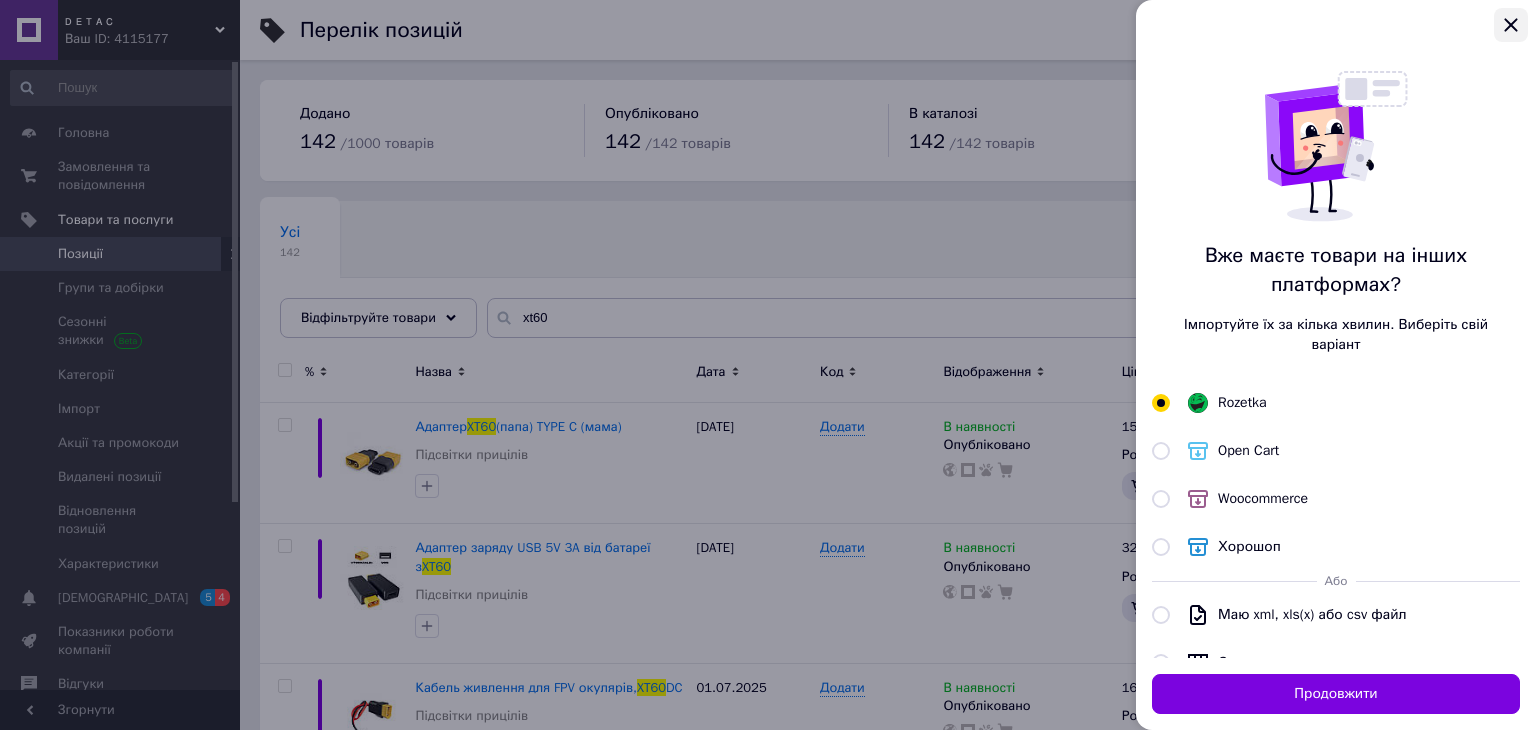 click 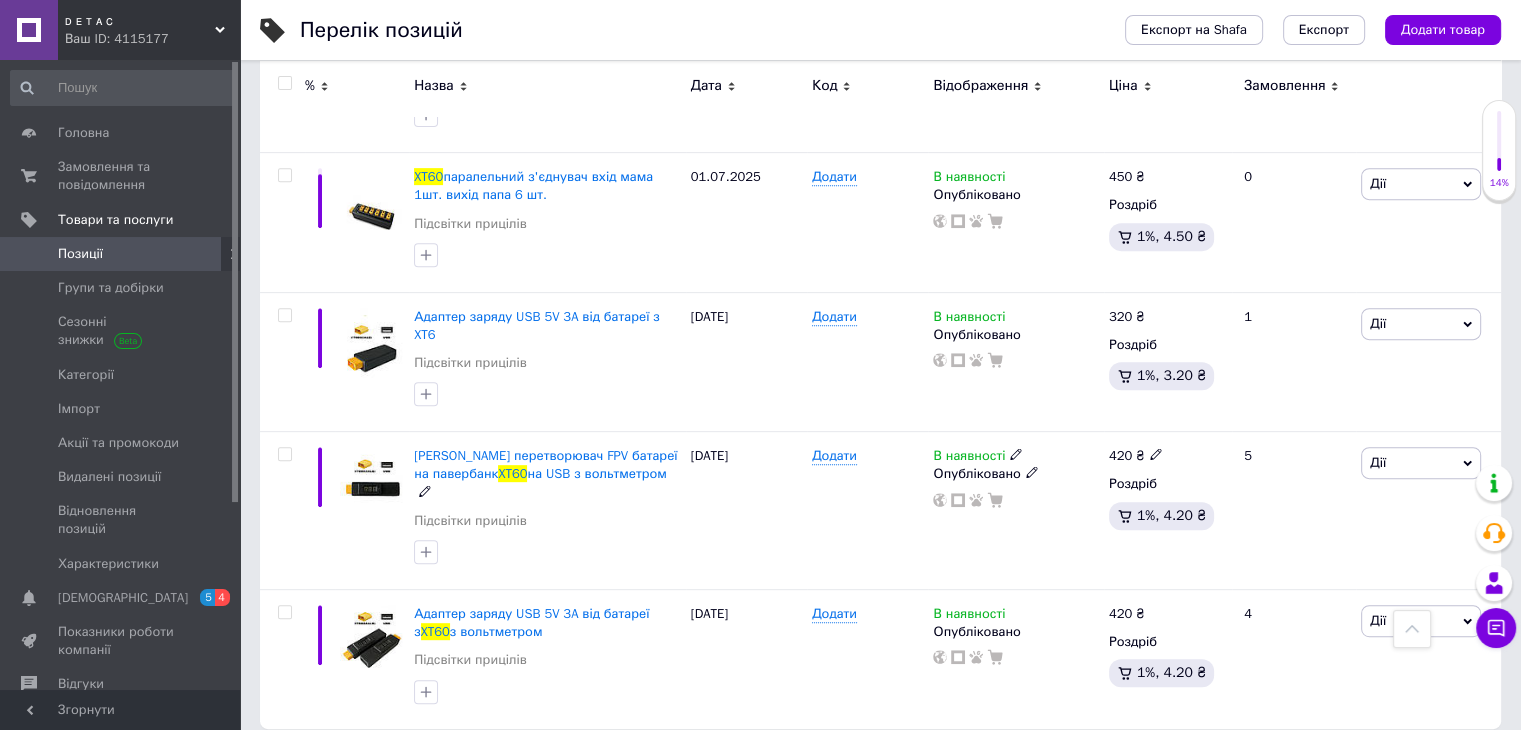 scroll, scrollTop: 772, scrollLeft: 0, axis: vertical 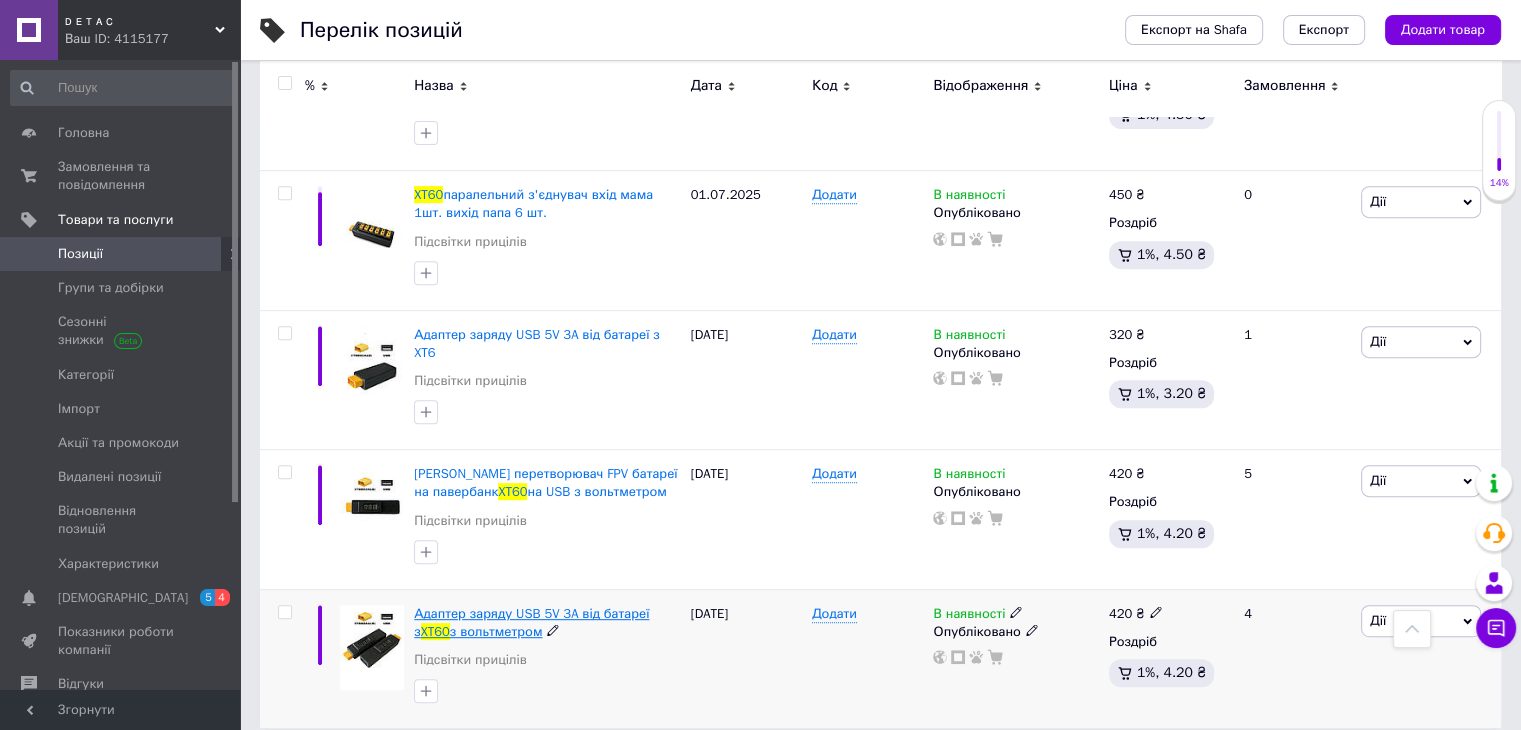 click on "Адаптер заряду USB 5V 3A від батареї з" at bounding box center [531, 622] 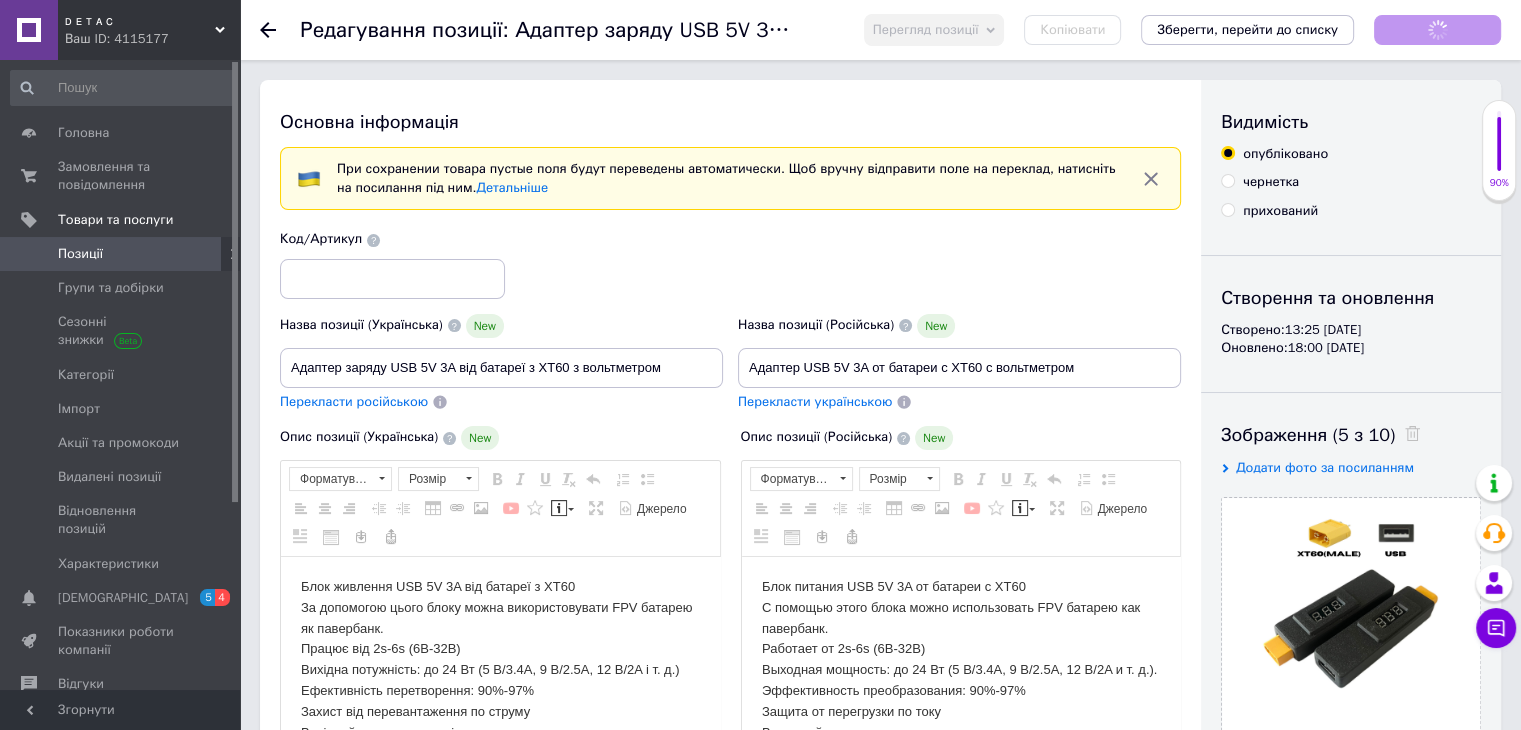 scroll, scrollTop: 0, scrollLeft: 0, axis: both 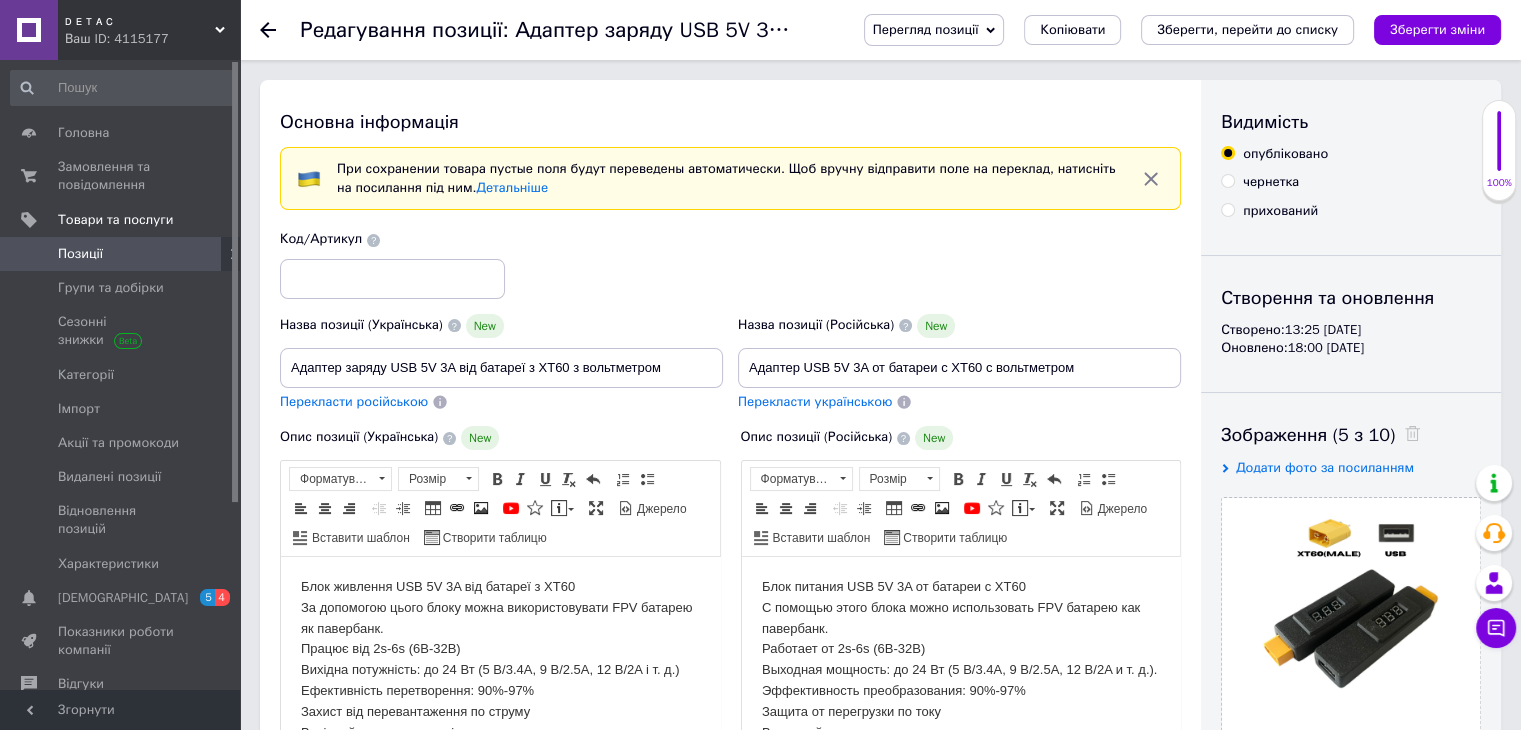 click 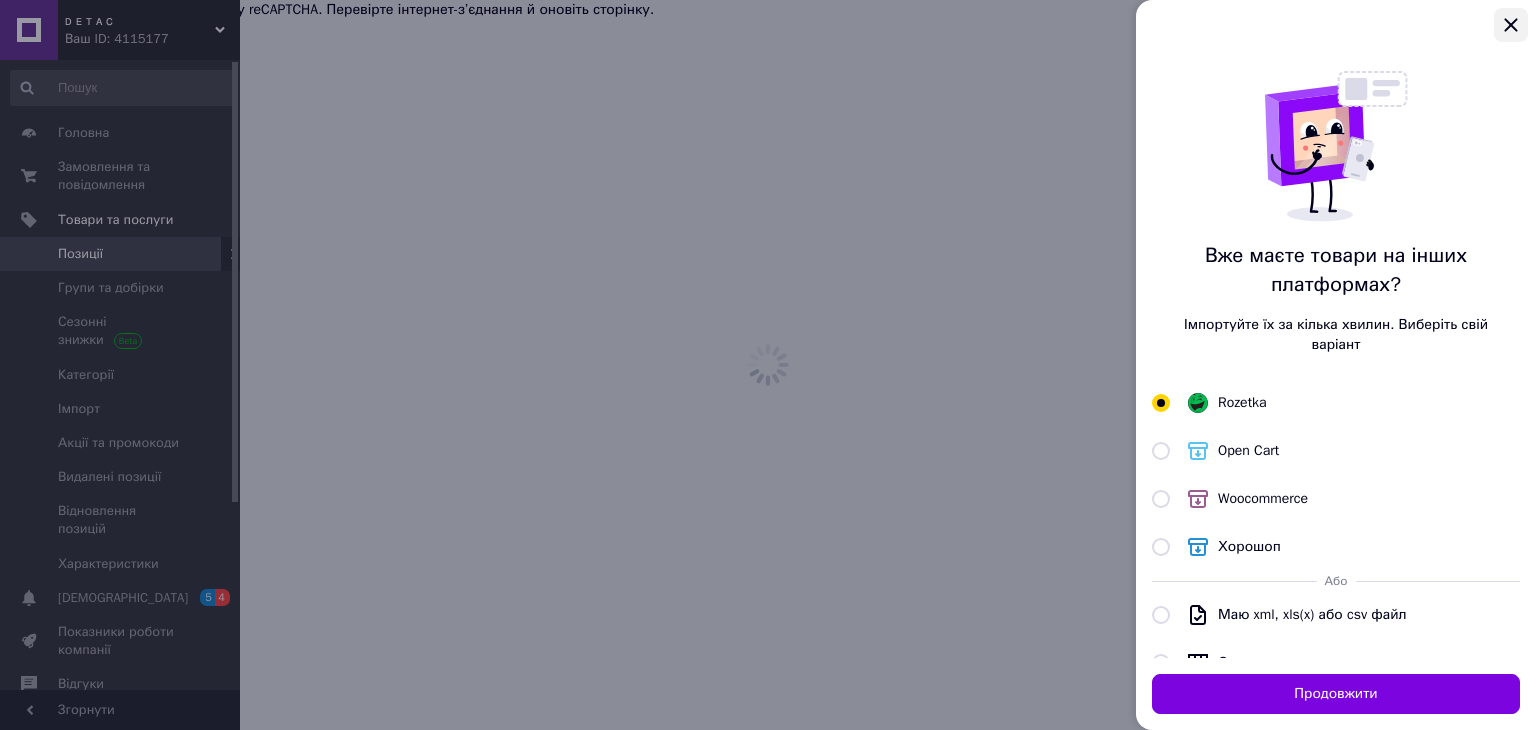 click 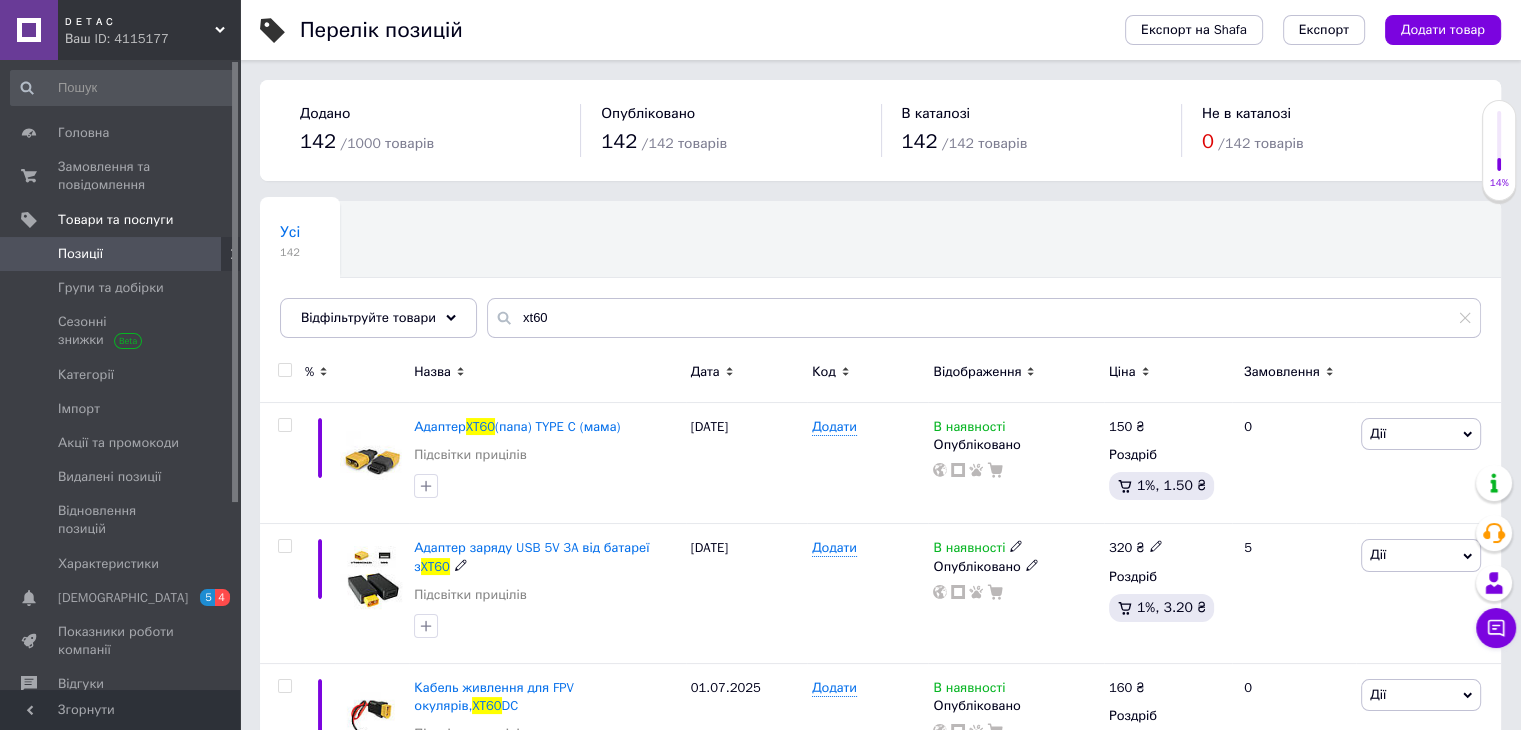 click on "Адаптер заряду USB 5V 3A від батареї з" at bounding box center (531, 556) 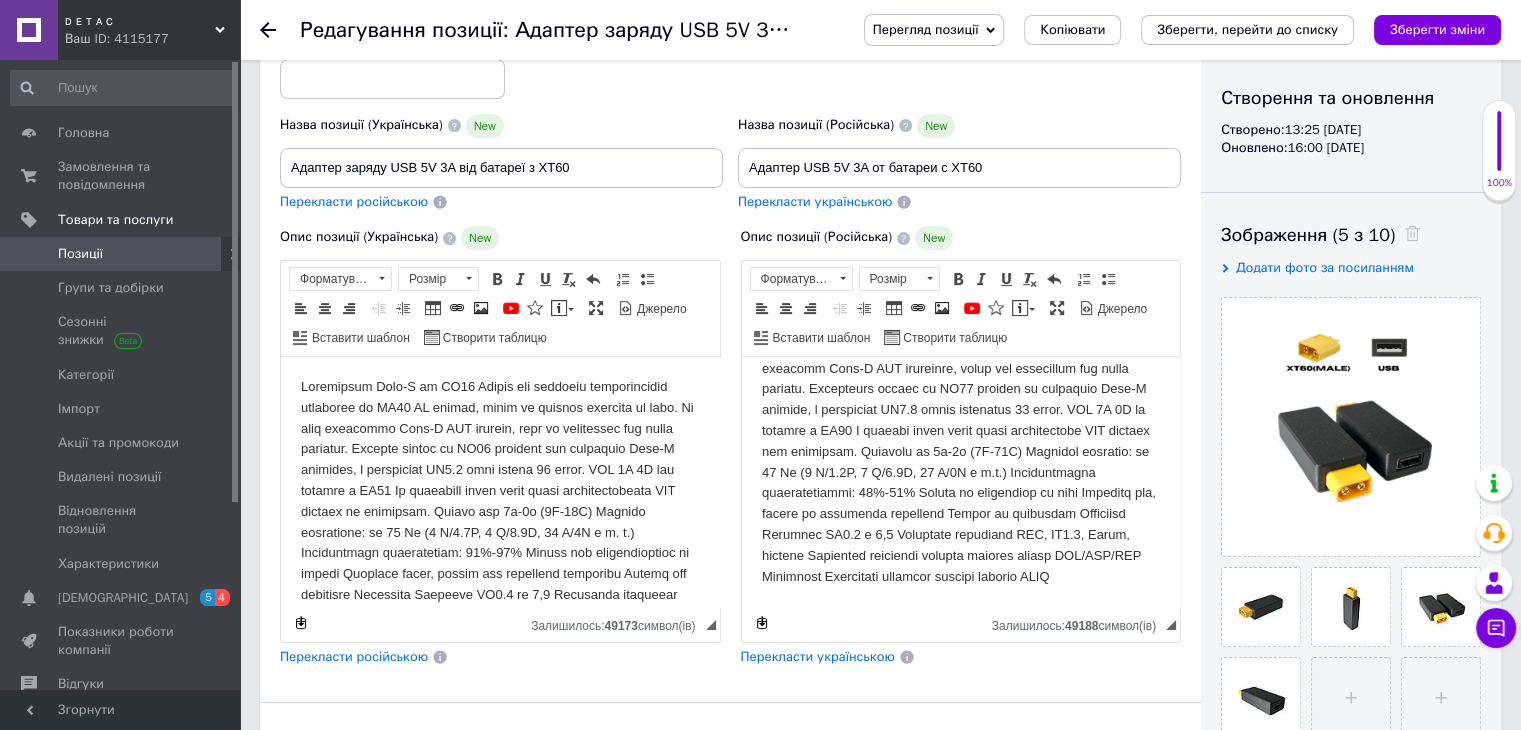 scroll, scrollTop: 101, scrollLeft: 0, axis: vertical 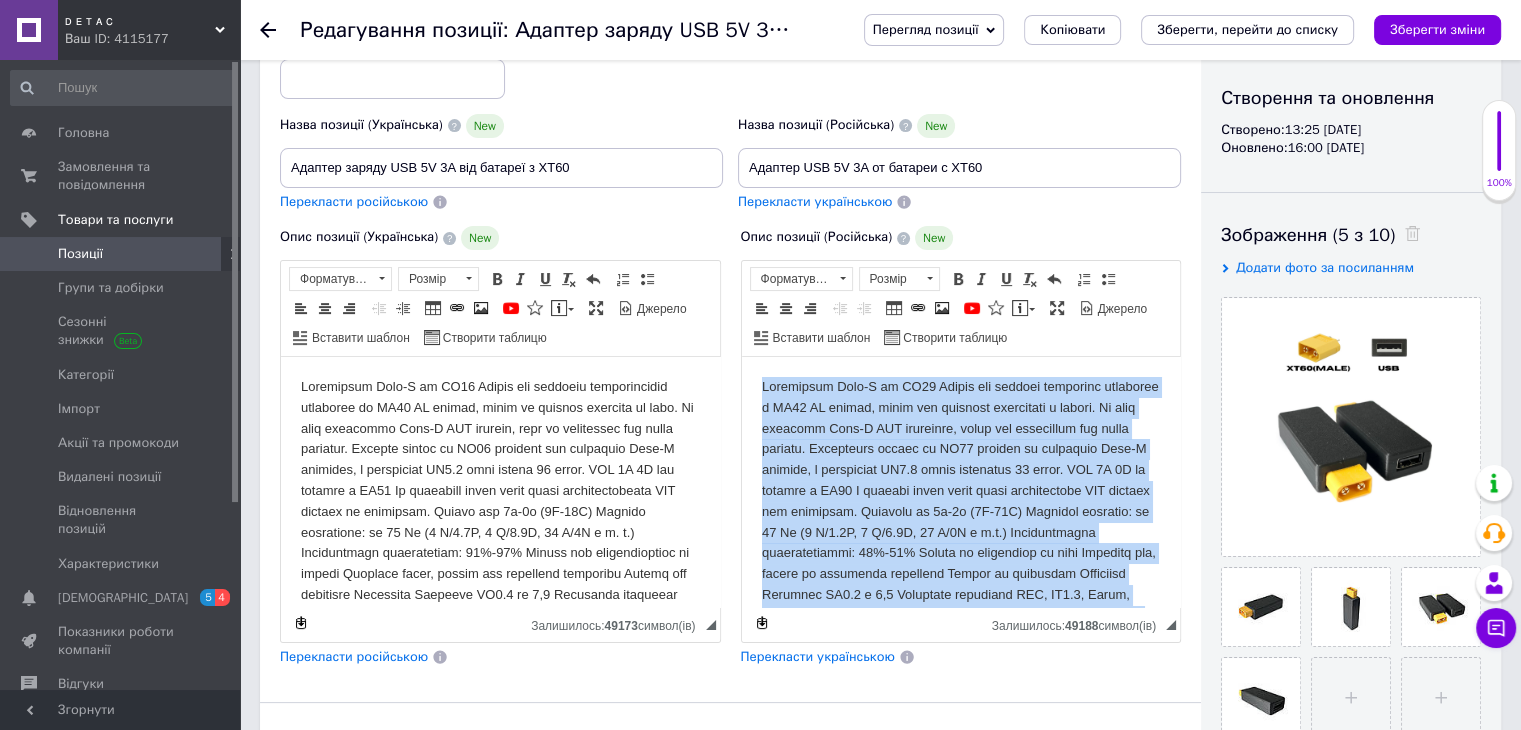 drag, startPoint x: 972, startPoint y: 581, endPoint x: 723, endPoint y: 355, distance: 336.26923 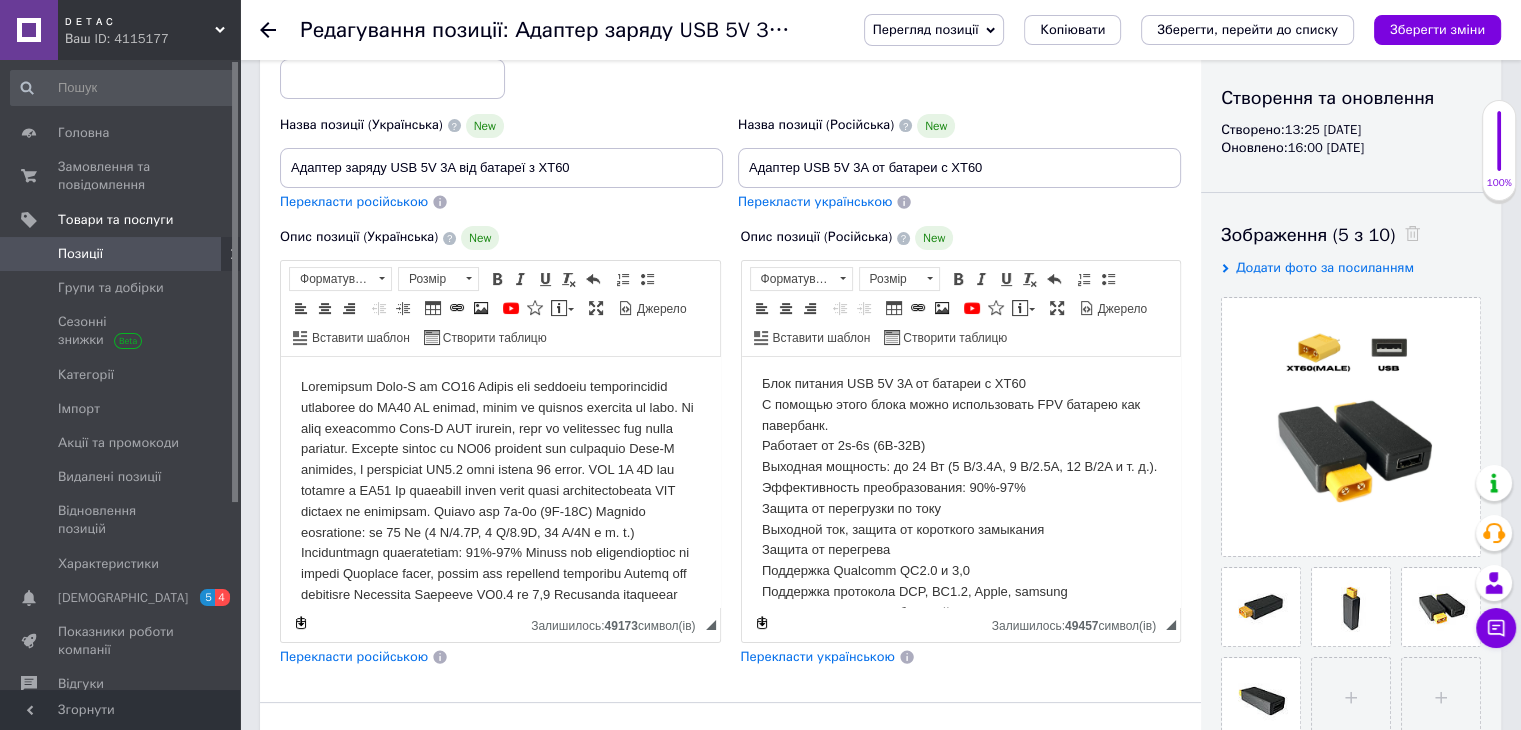 scroll, scrollTop: 0, scrollLeft: 0, axis: both 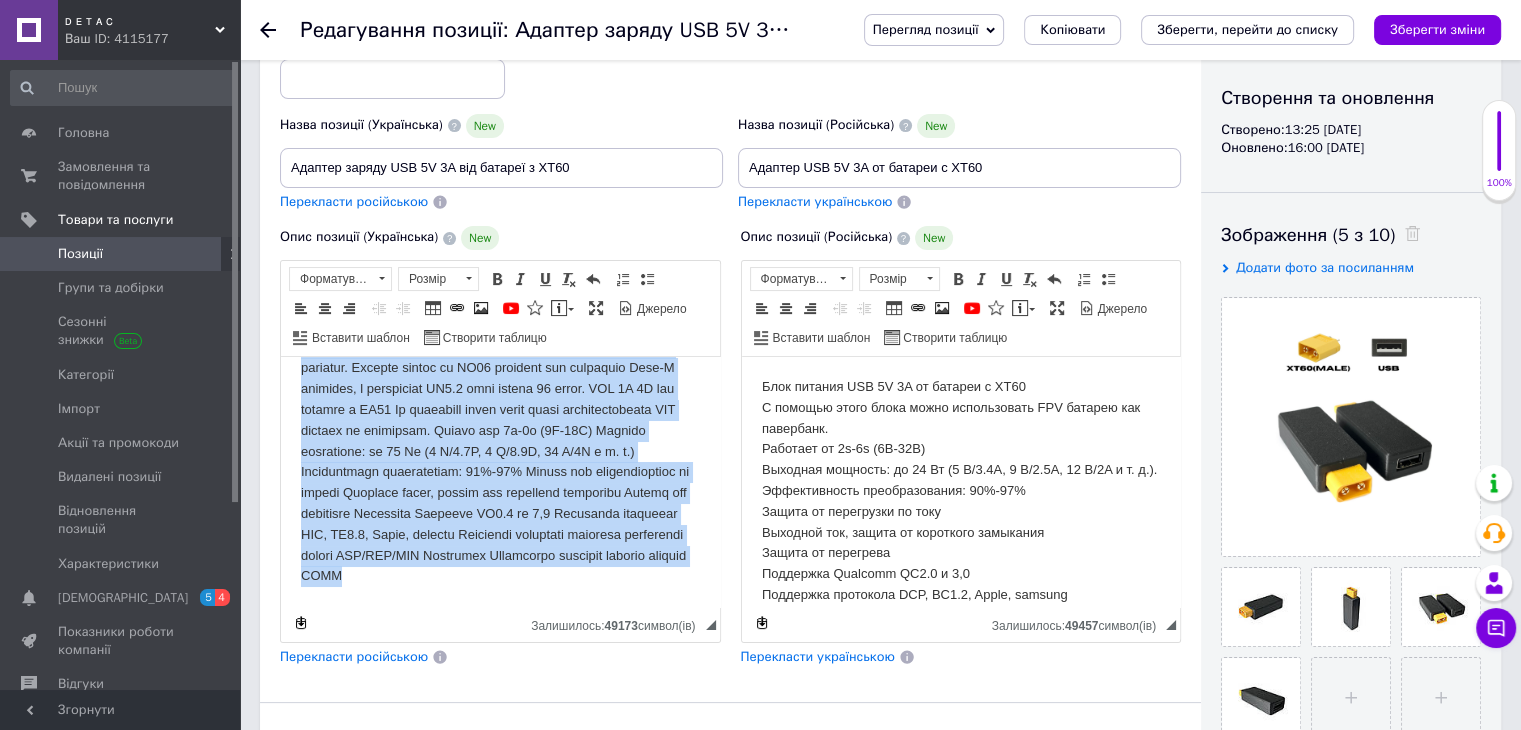 drag, startPoint x: 301, startPoint y: 380, endPoint x: 594, endPoint y: 628, distance: 383.86588 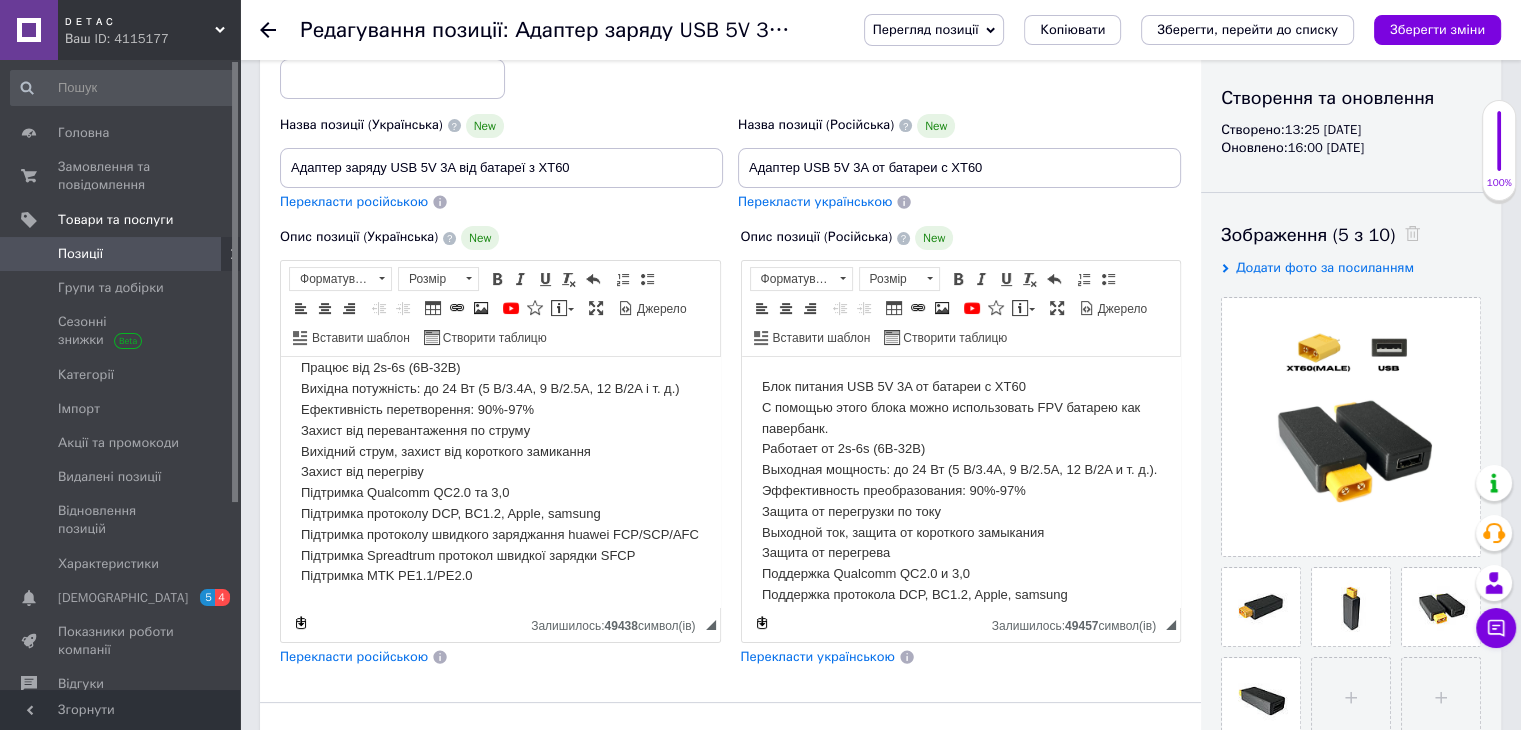 click on "Зберегти зміни" at bounding box center [1437, 29] 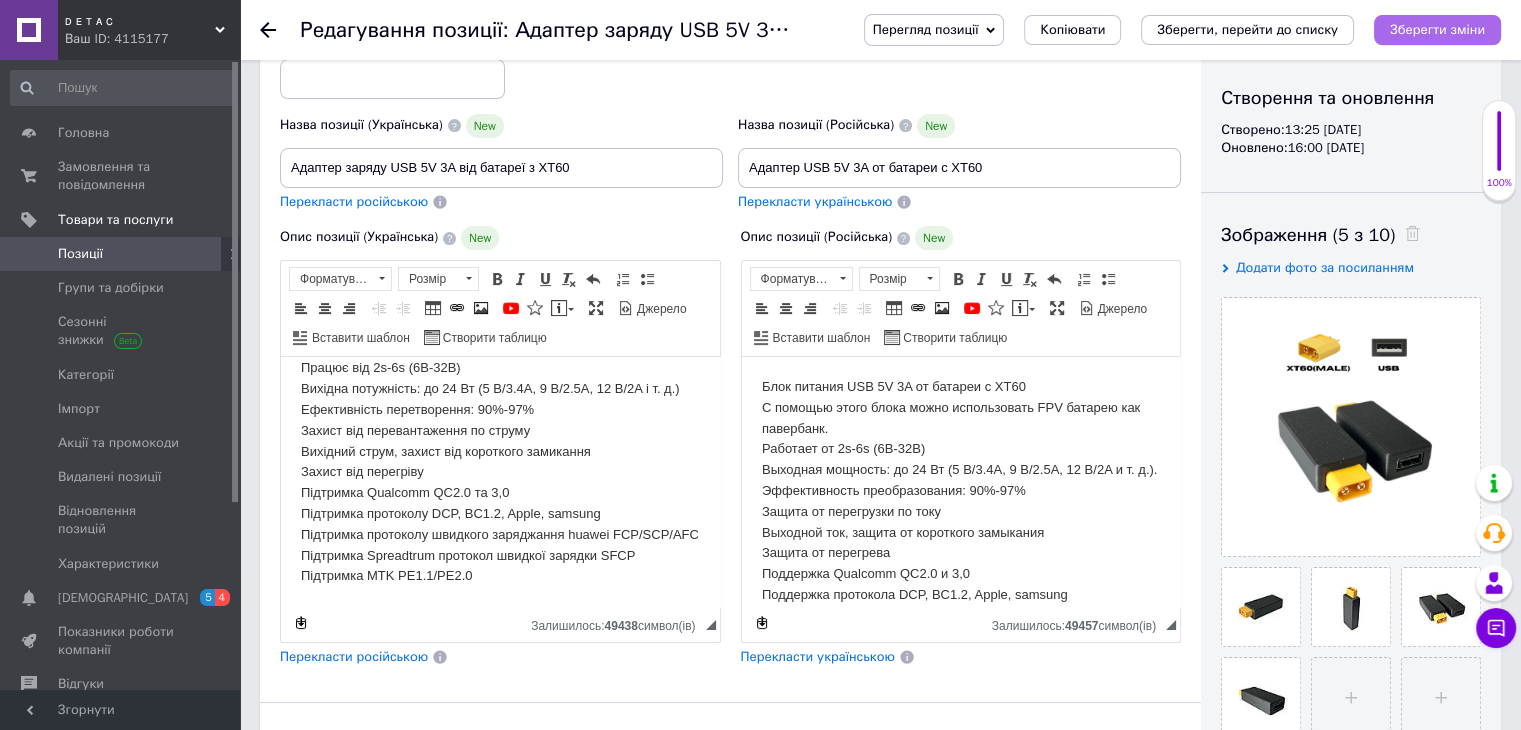 click on "Зберегти зміни" at bounding box center [1437, 29] 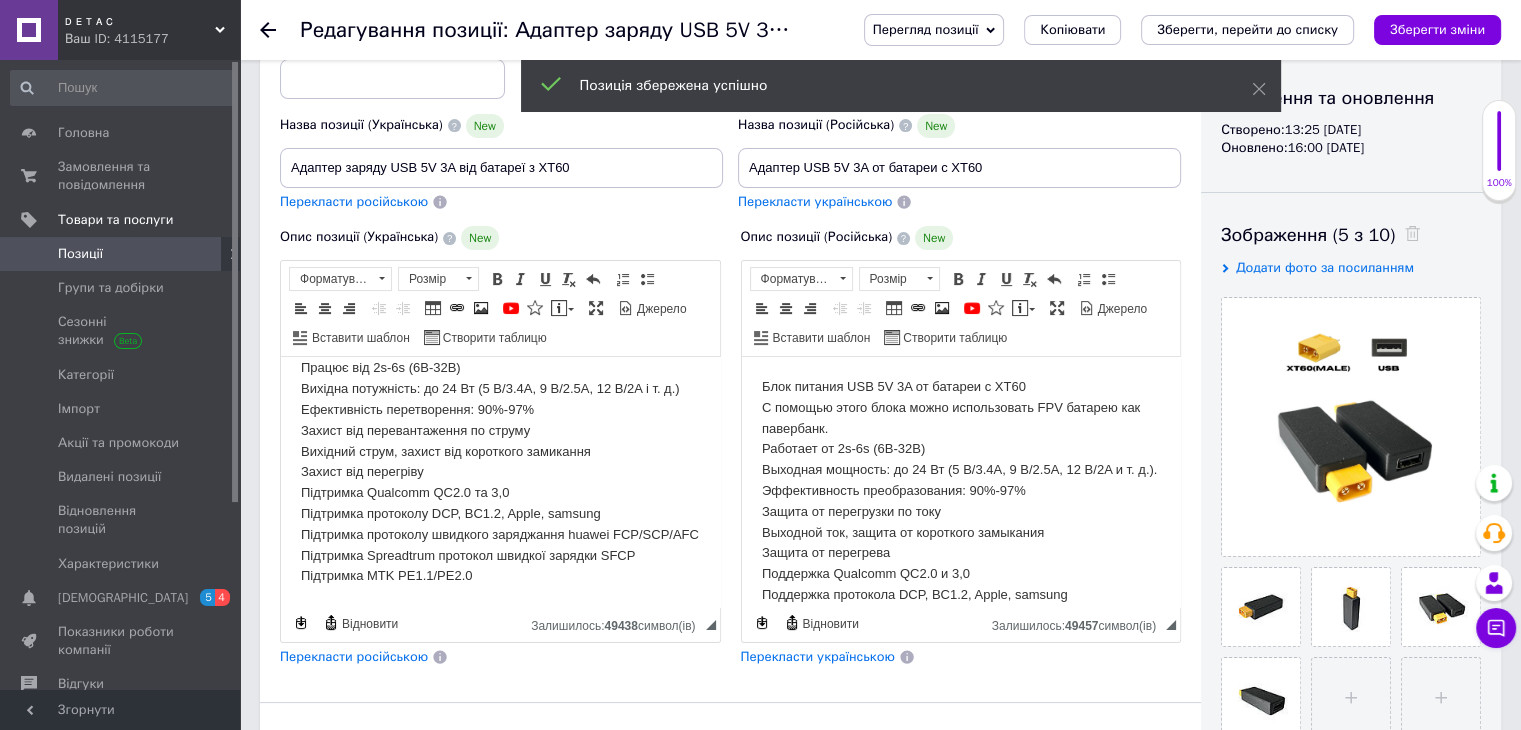 click 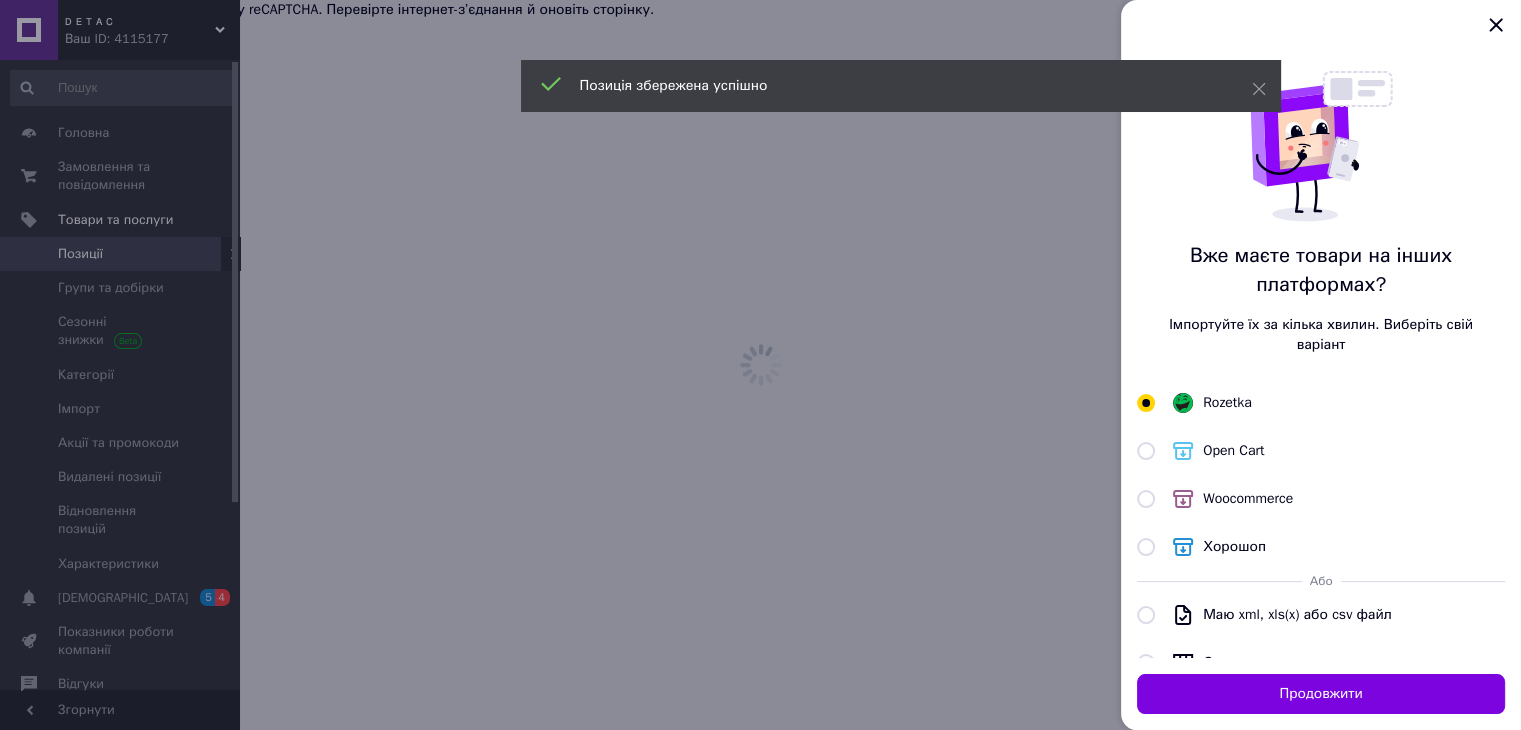 scroll, scrollTop: 0, scrollLeft: 0, axis: both 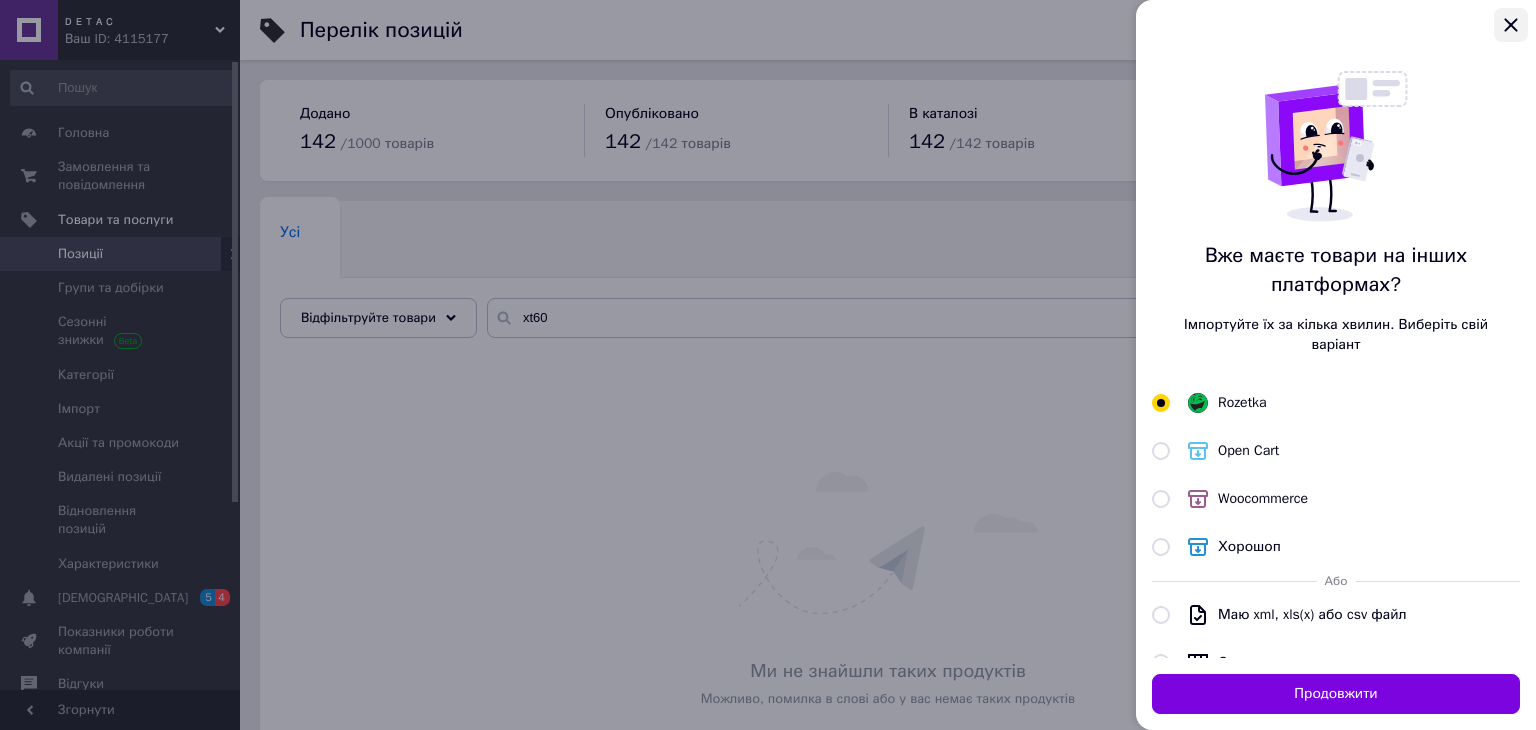 click 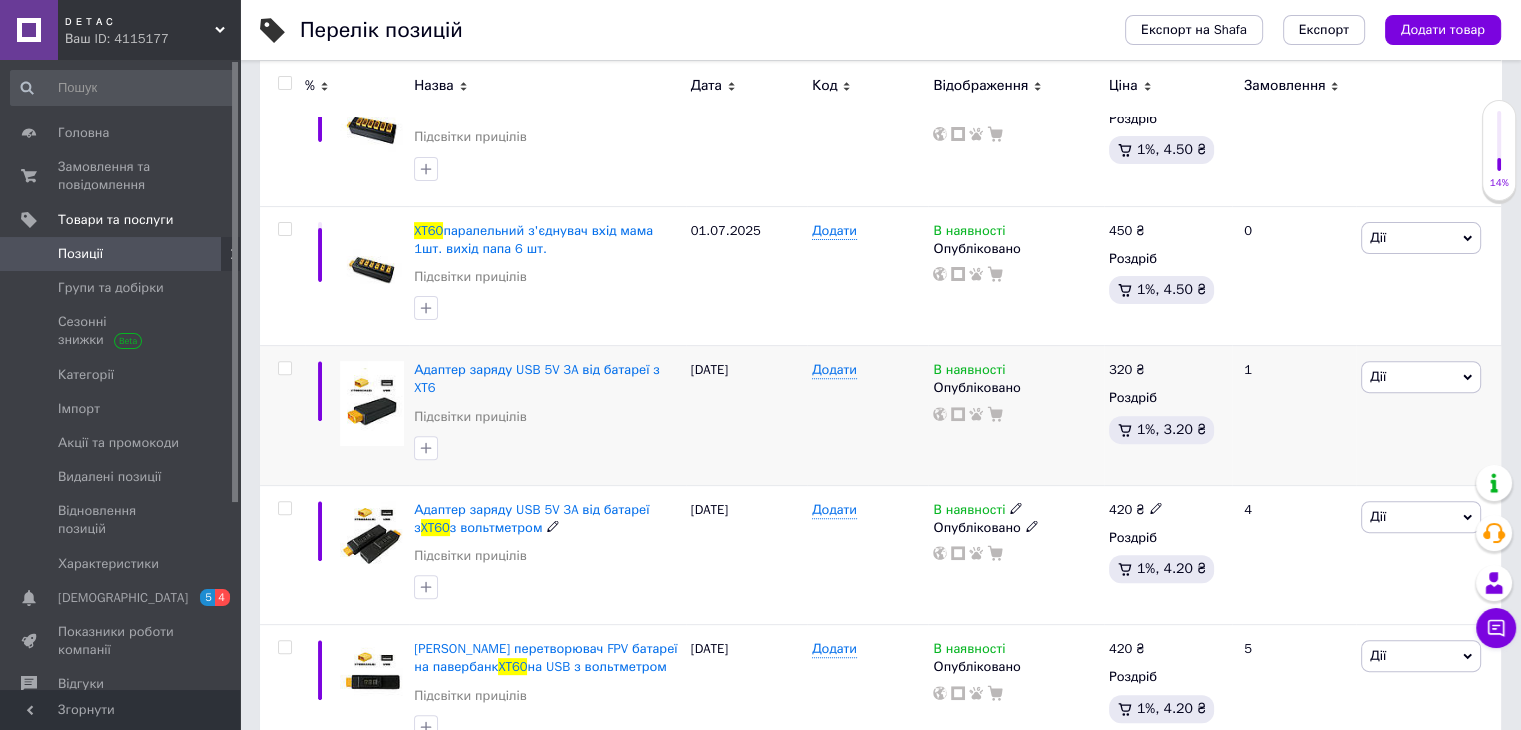 scroll, scrollTop: 600, scrollLeft: 0, axis: vertical 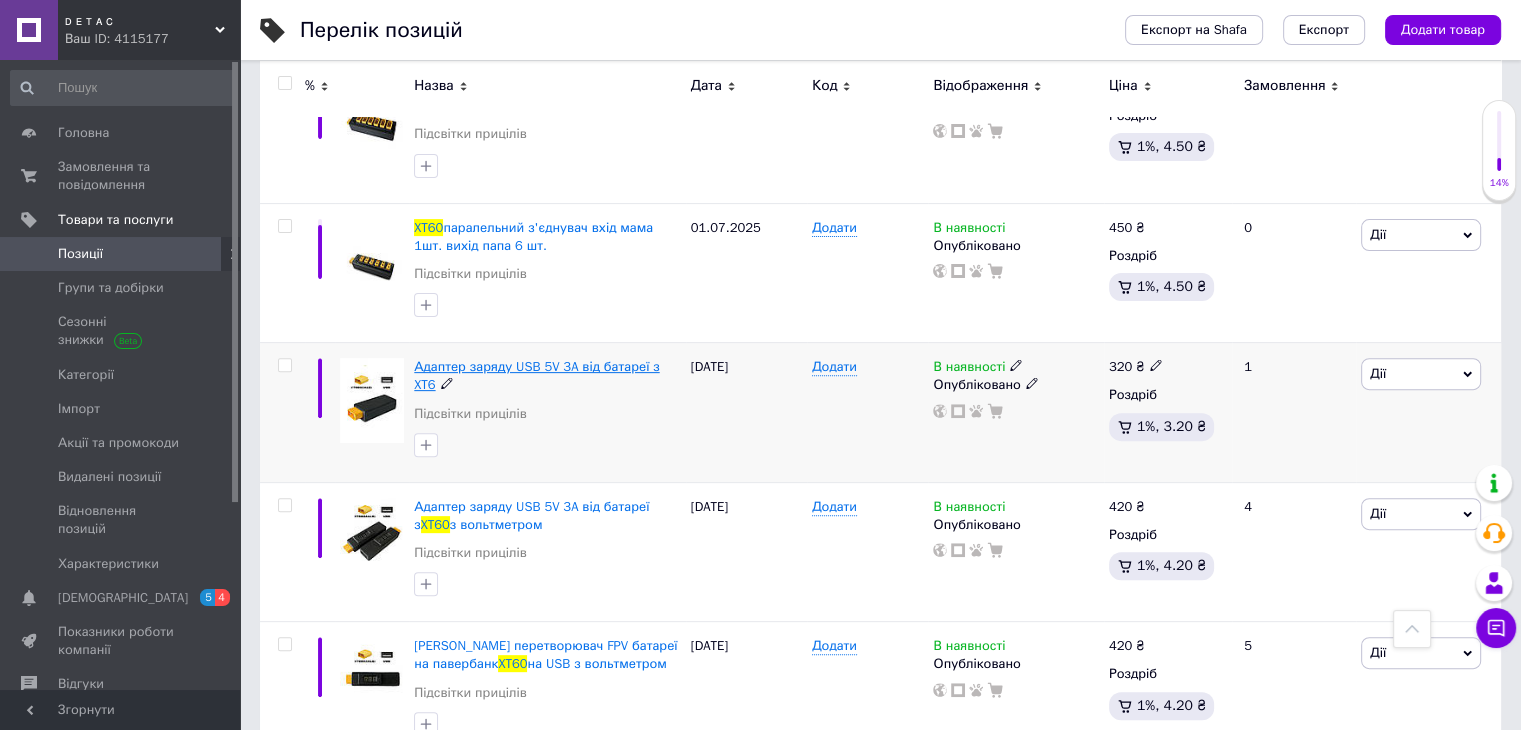 click on "Адаптер заряду USB 5V 3A від батареї з XT6" at bounding box center [536, 375] 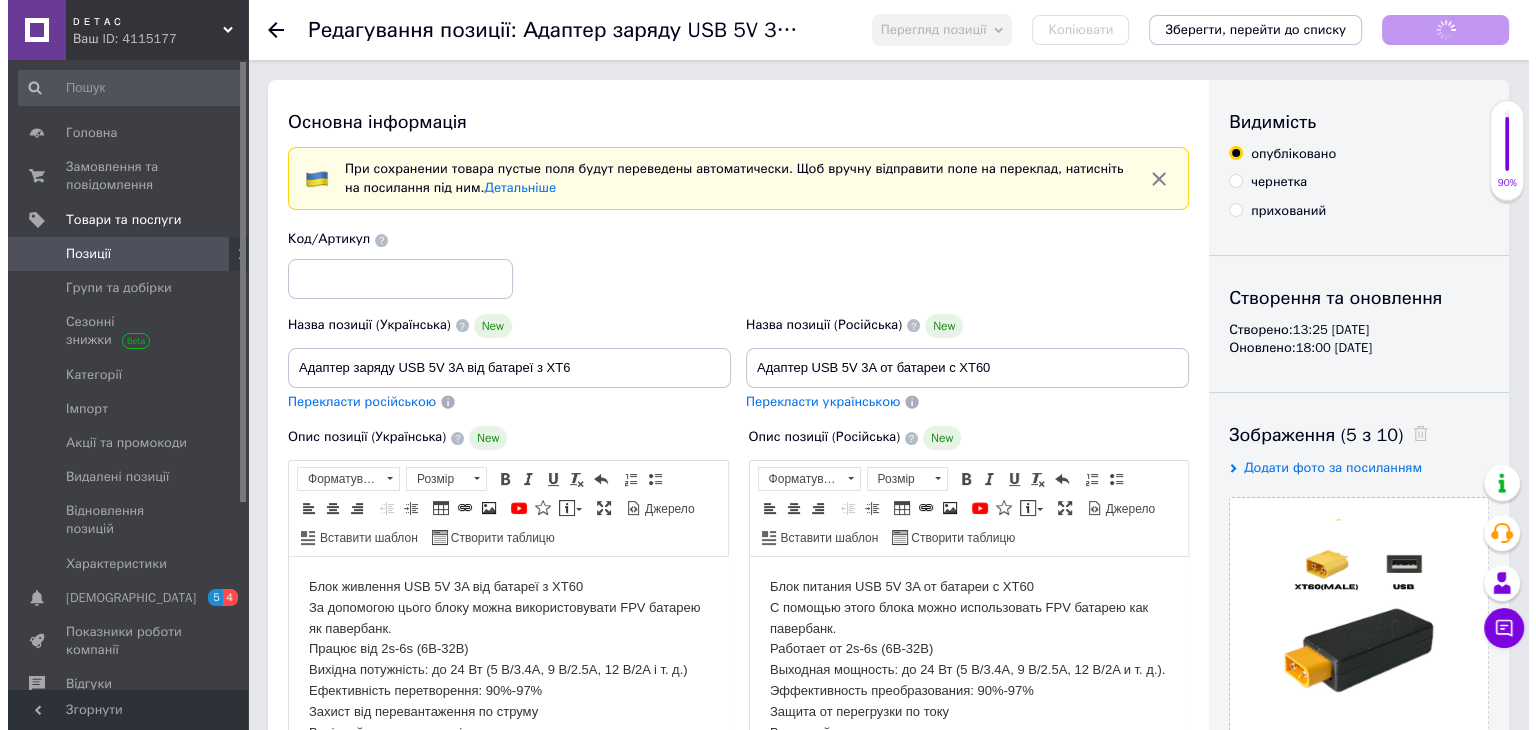 scroll, scrollTop: 0, scrollLeft: 0, axis: both 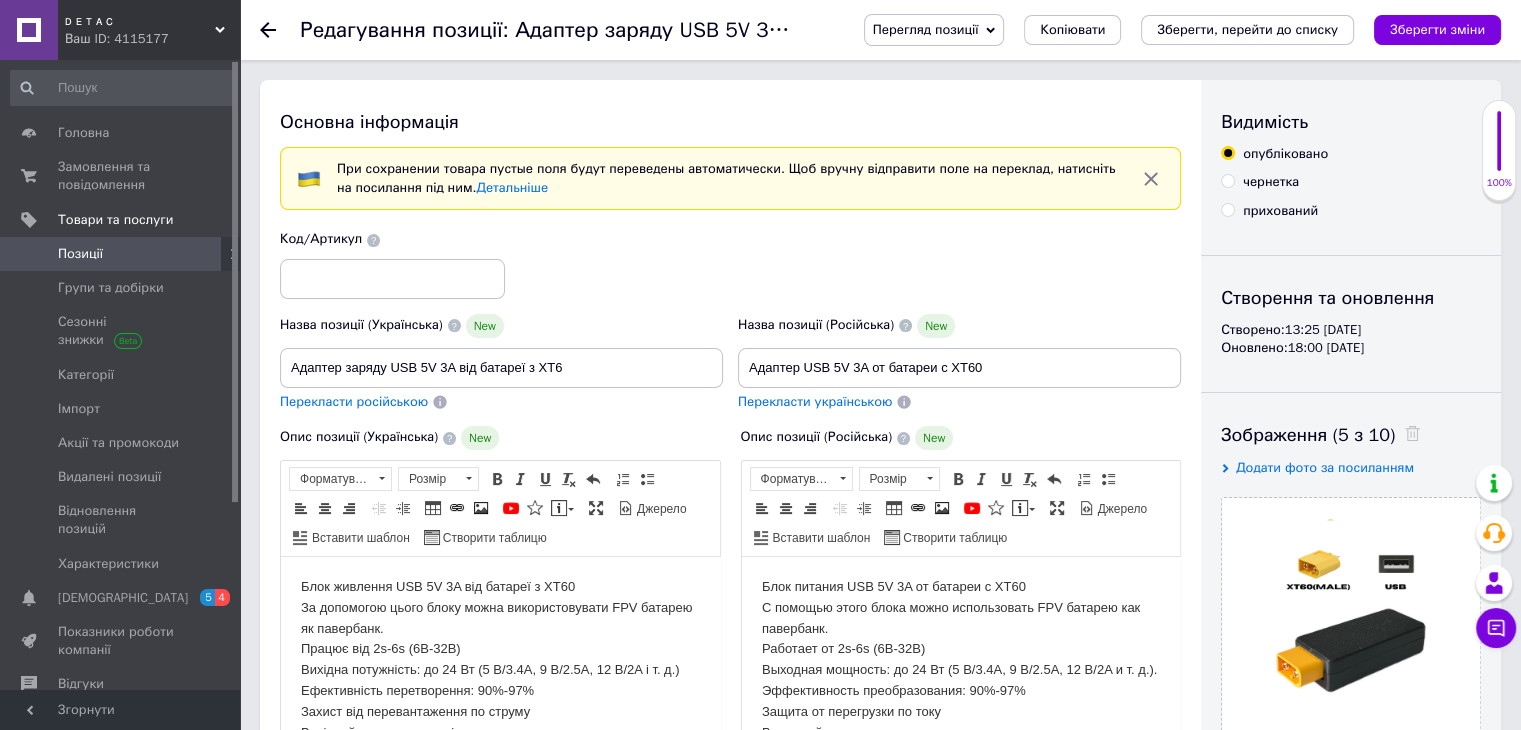 click at bounding box center (280, 30) 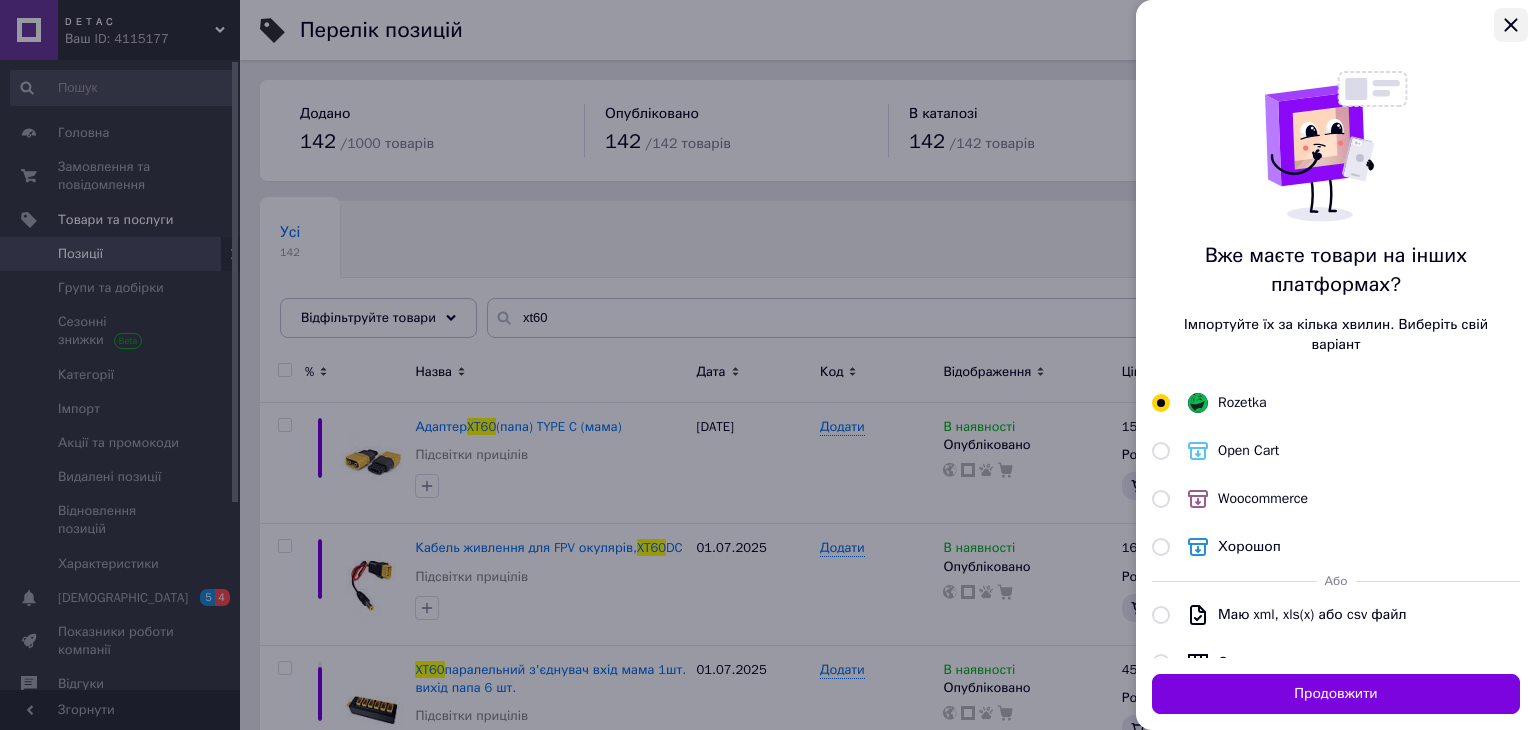 click 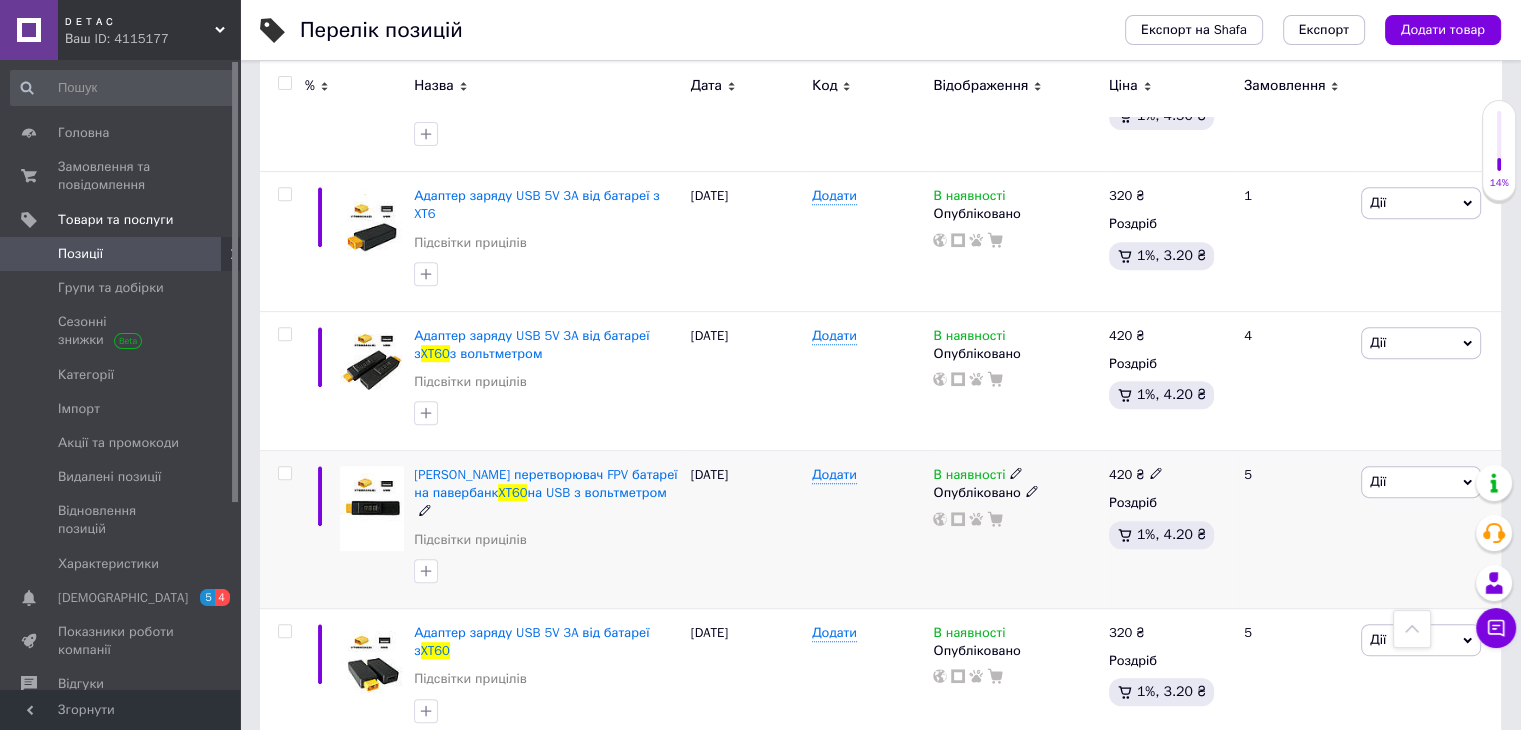 scroll, scrollTop: 772, scrollLeft: 0, axis: vertical 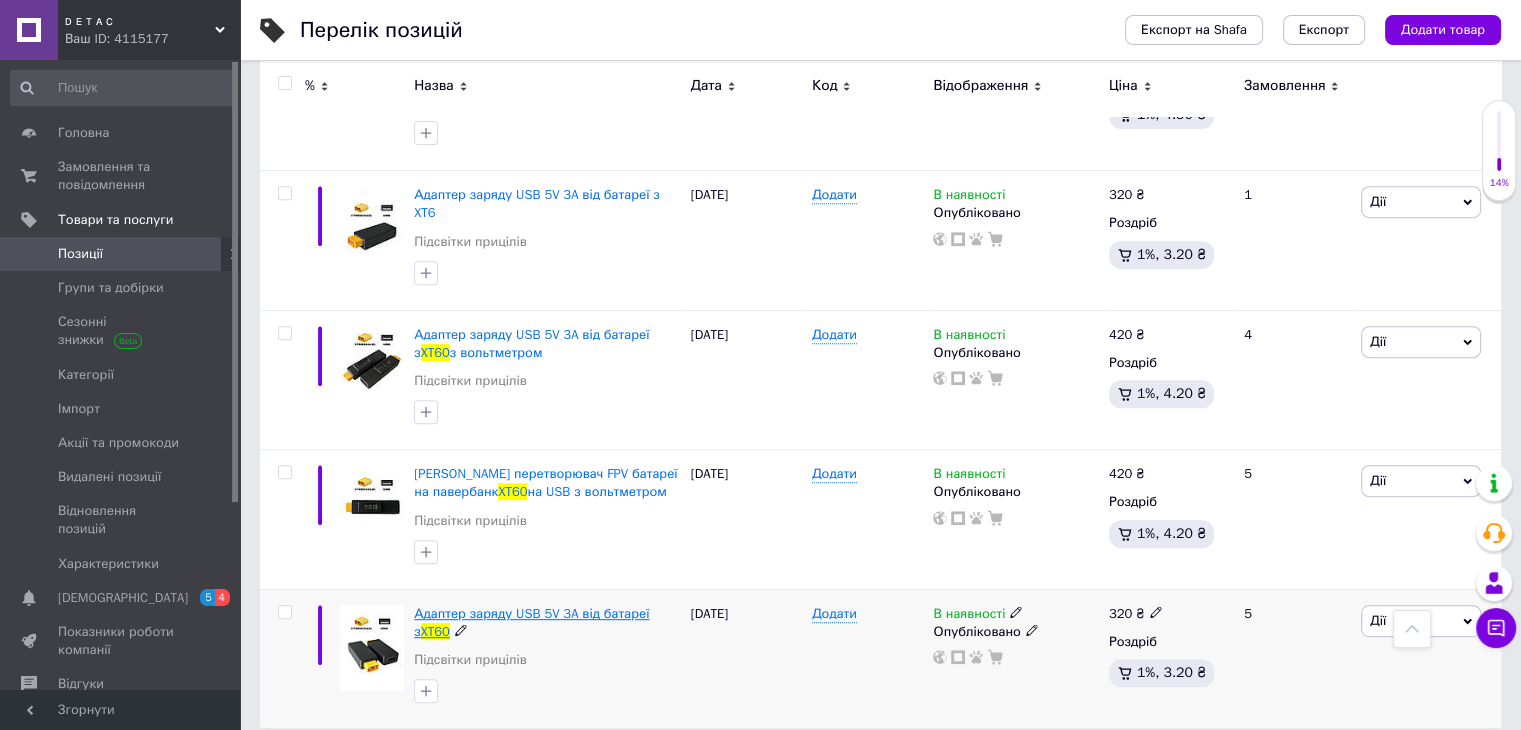 click on "Адаптер заряду USB 5V 3A від батареї з" at bounding box center [531, 622] 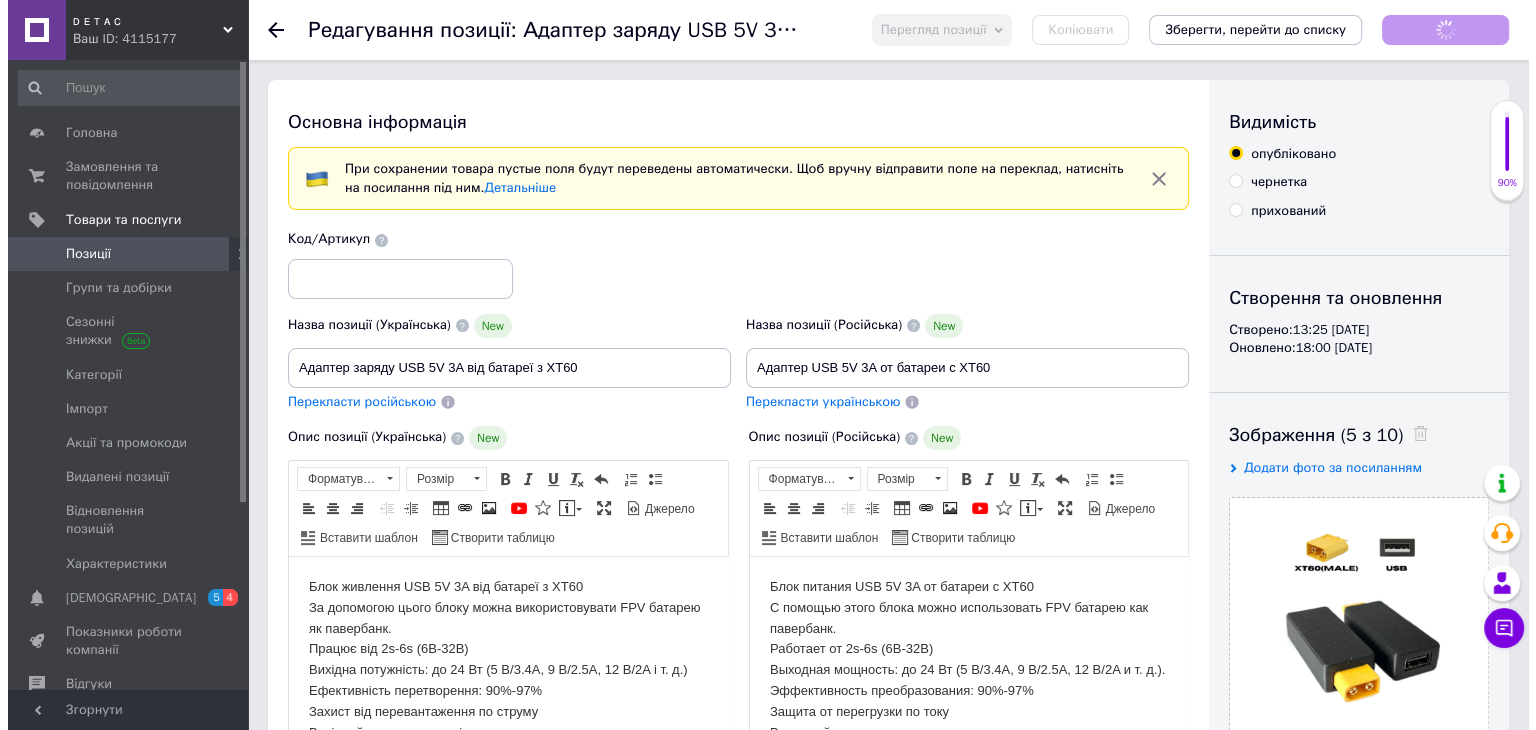 scroll, scrollTop: 0, scrollLeft: 0, axis: both 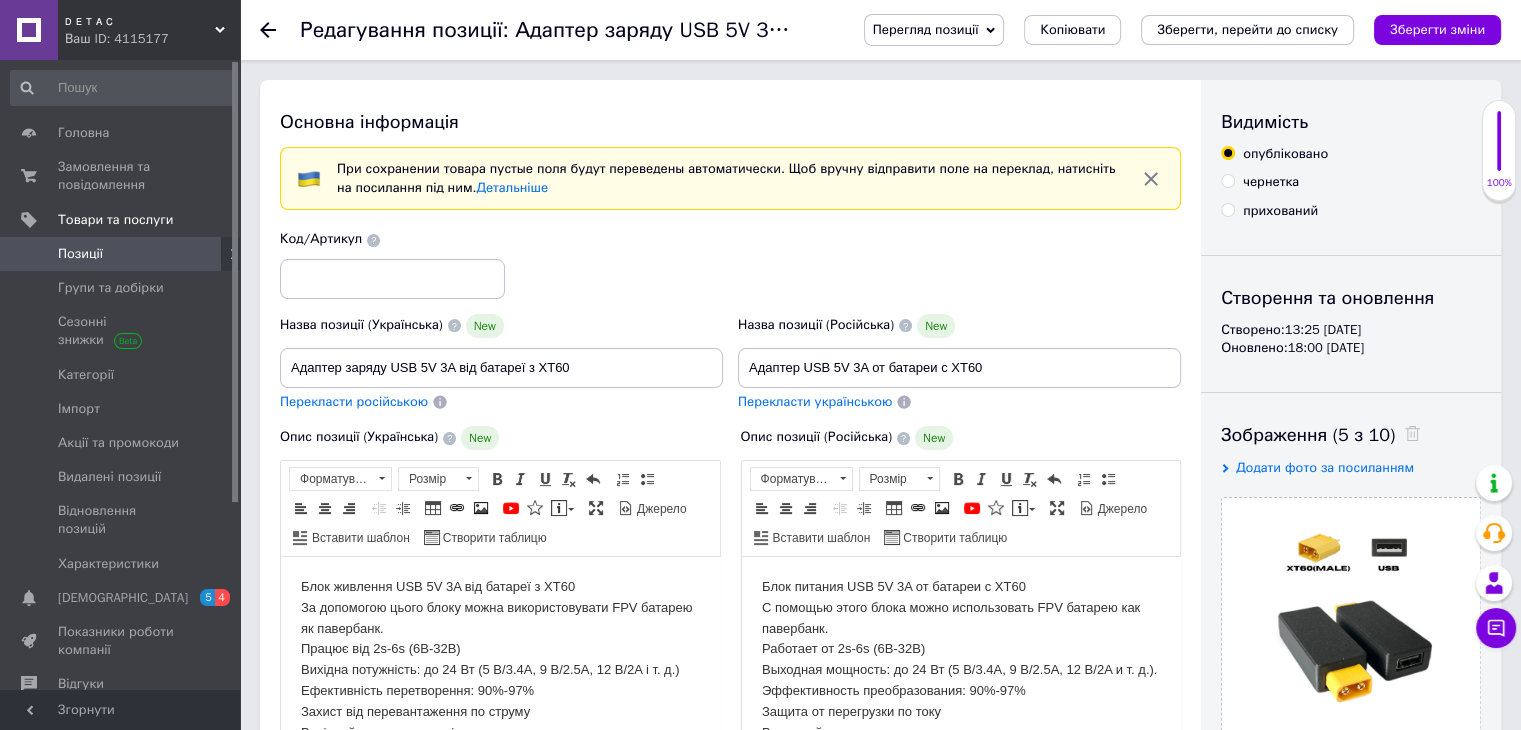 click 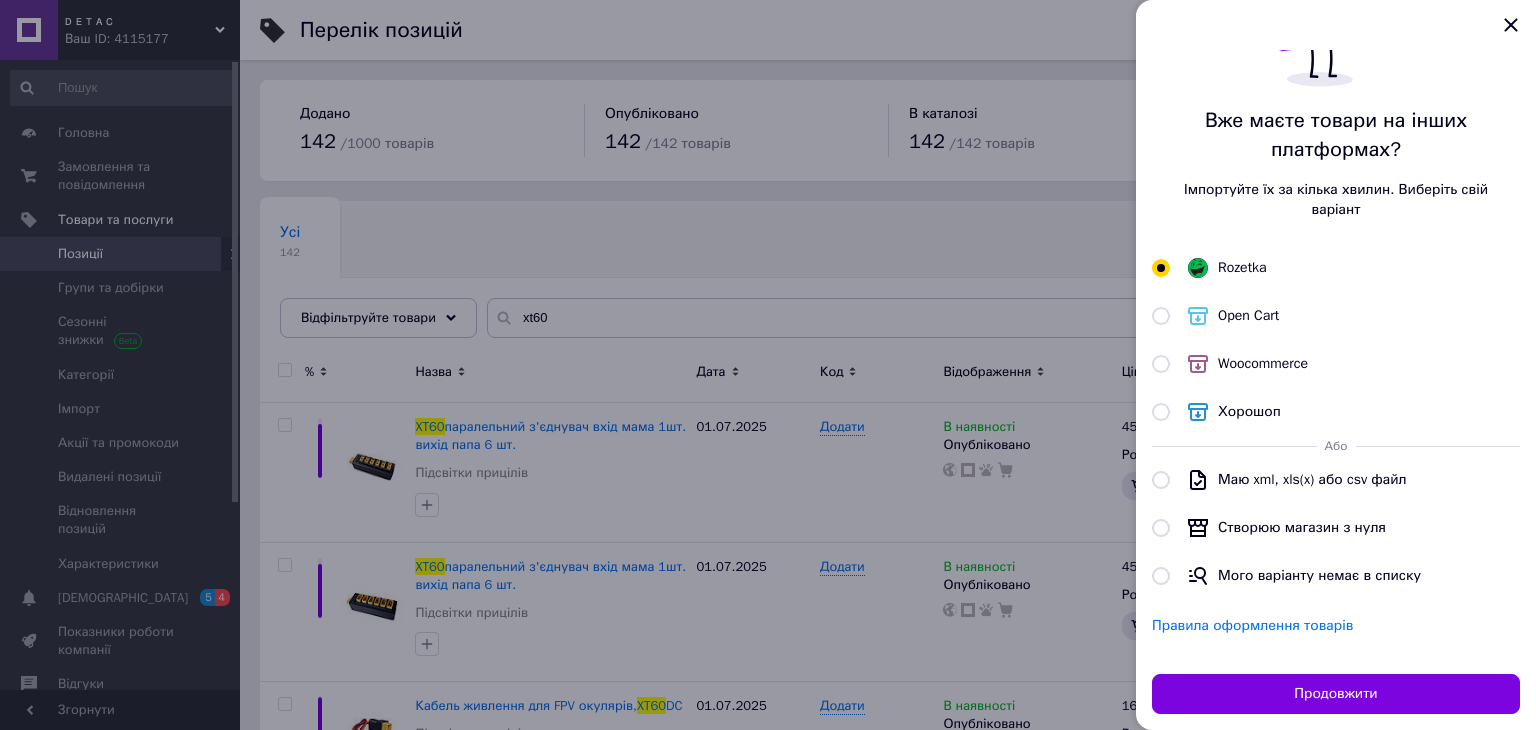 scroll, scrollTop: 144, scrollLeft: 0, axis: vertical 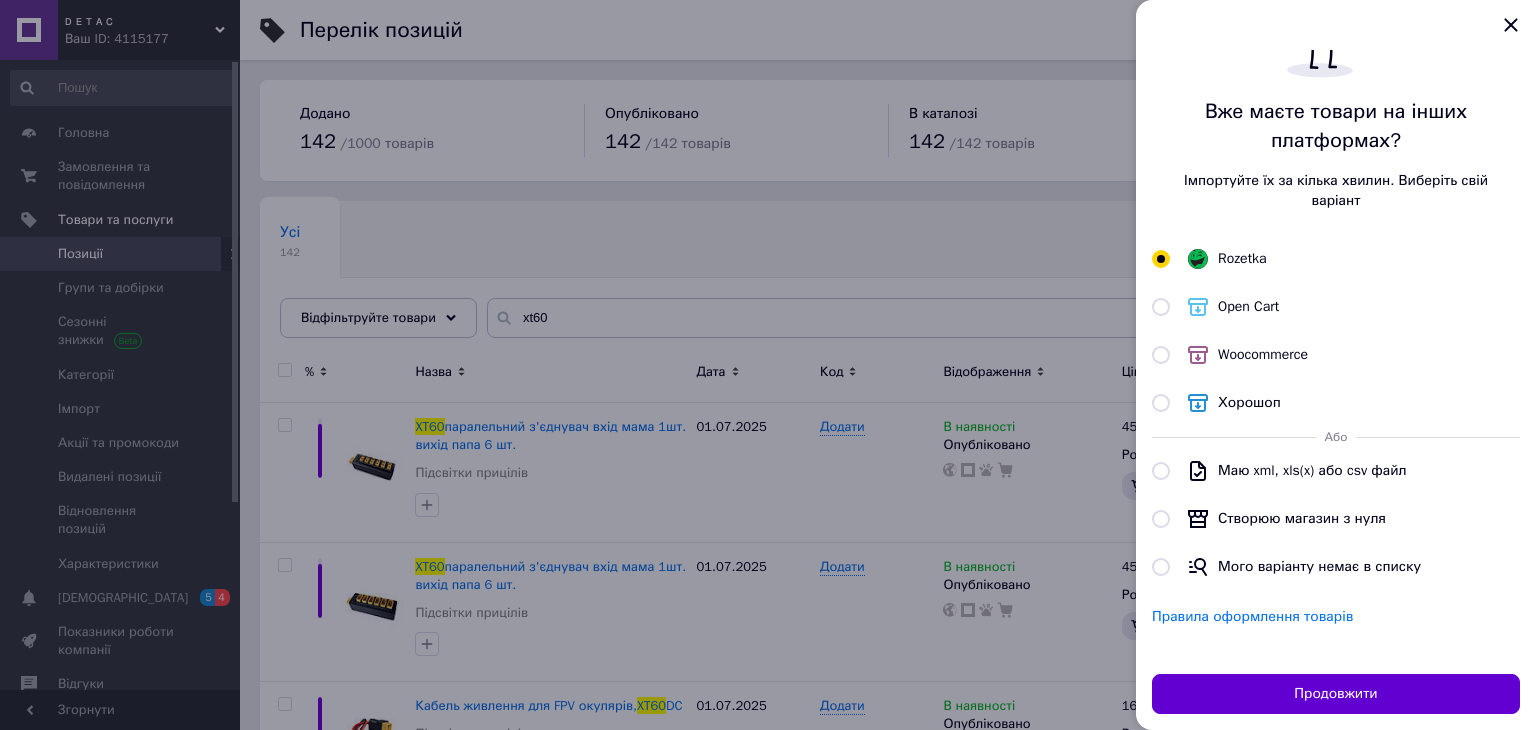click on "Продовжити" at bounding box center (1336, 694) 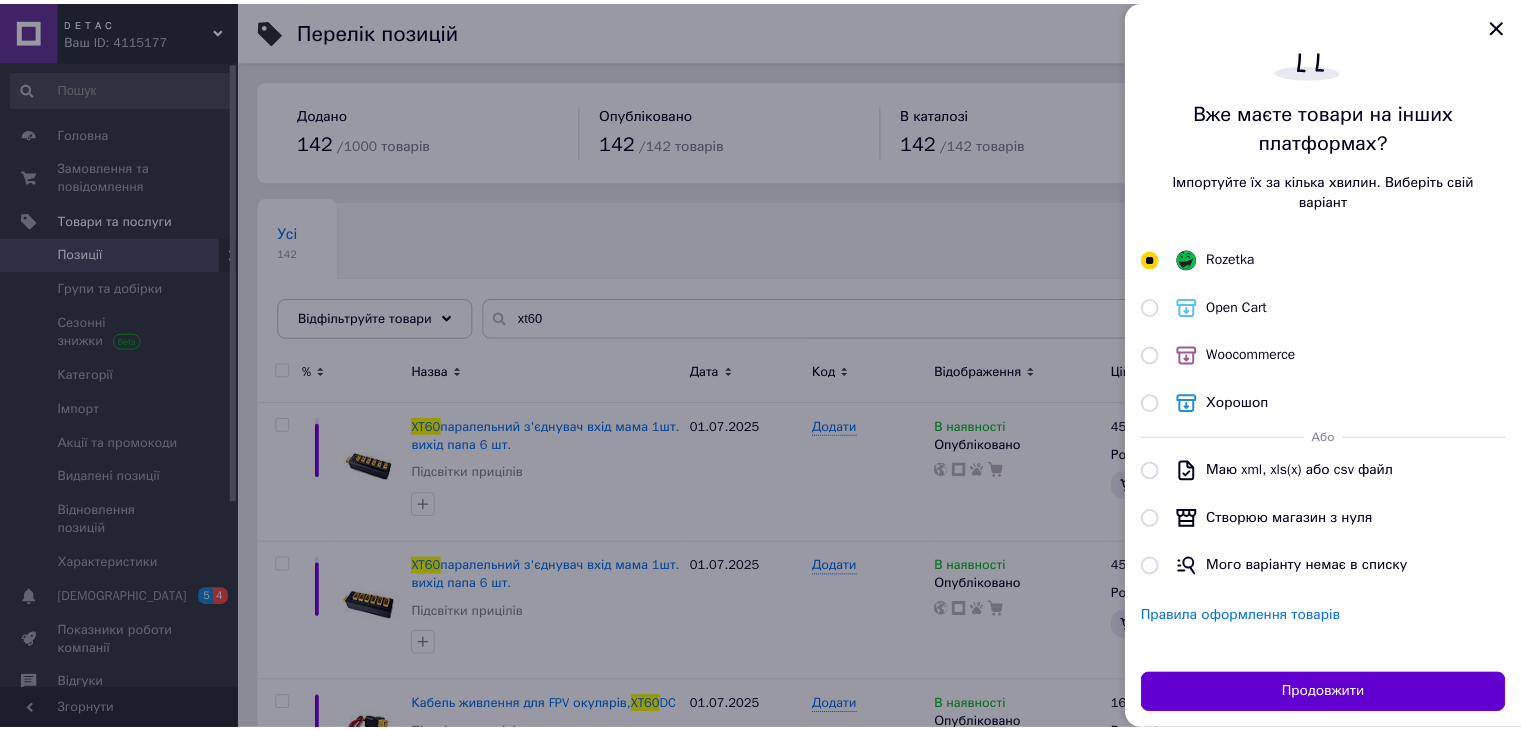 scroll, scrollTop: 0, scrollLeft: 0, axis: both 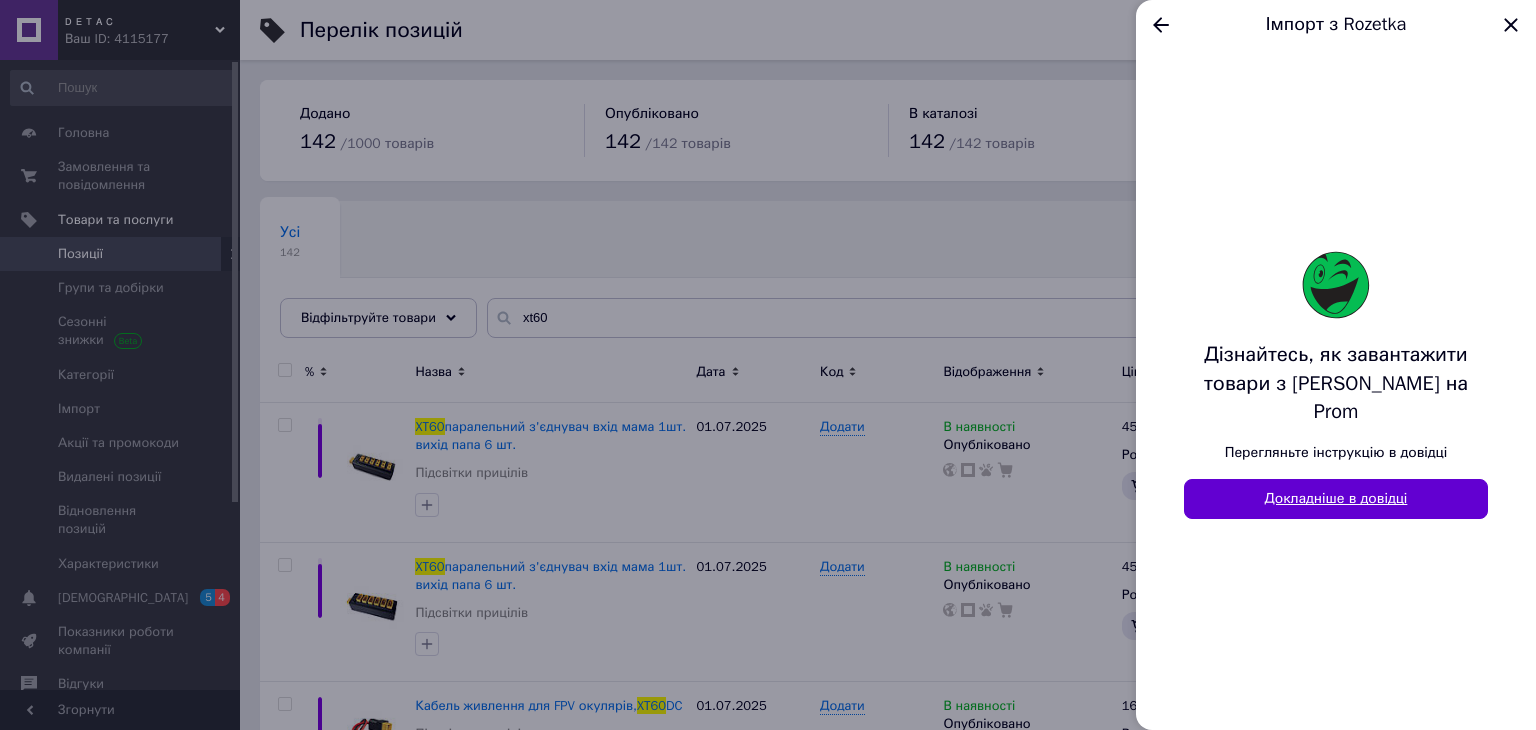click on "Докладніше в довідці" at bounding box center (1336, 499) 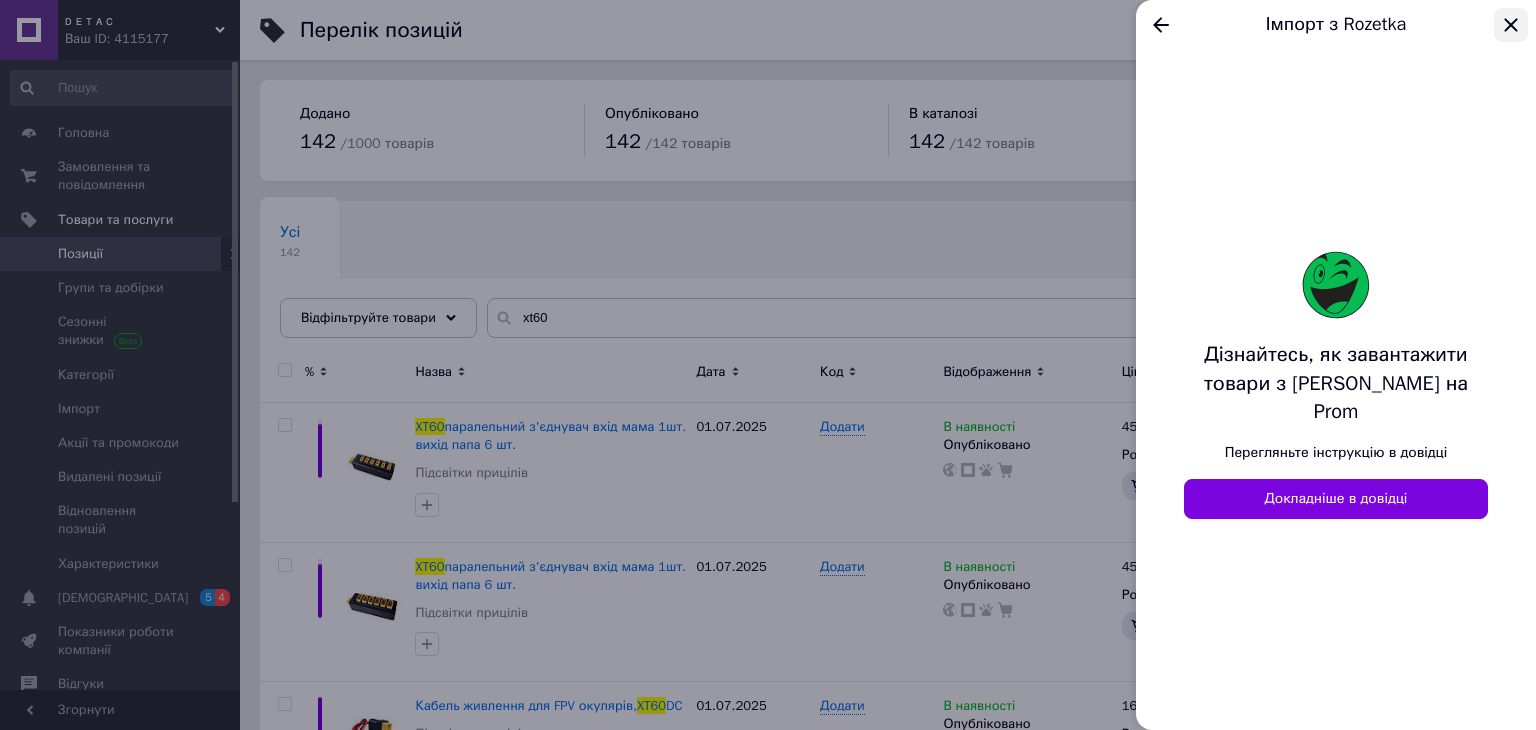 click 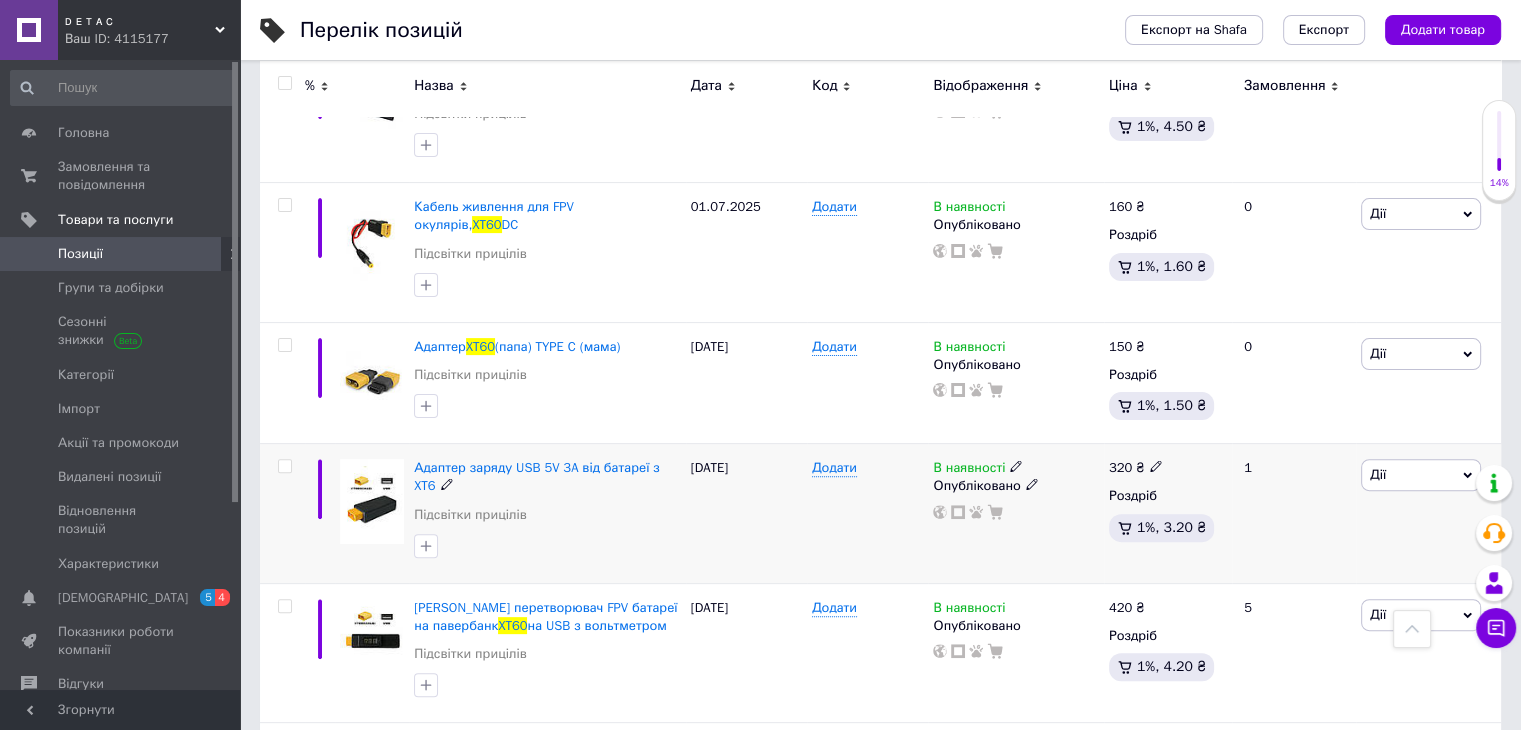scroll, scrollTop: 500, scrollLeft: 0, axis: vertical 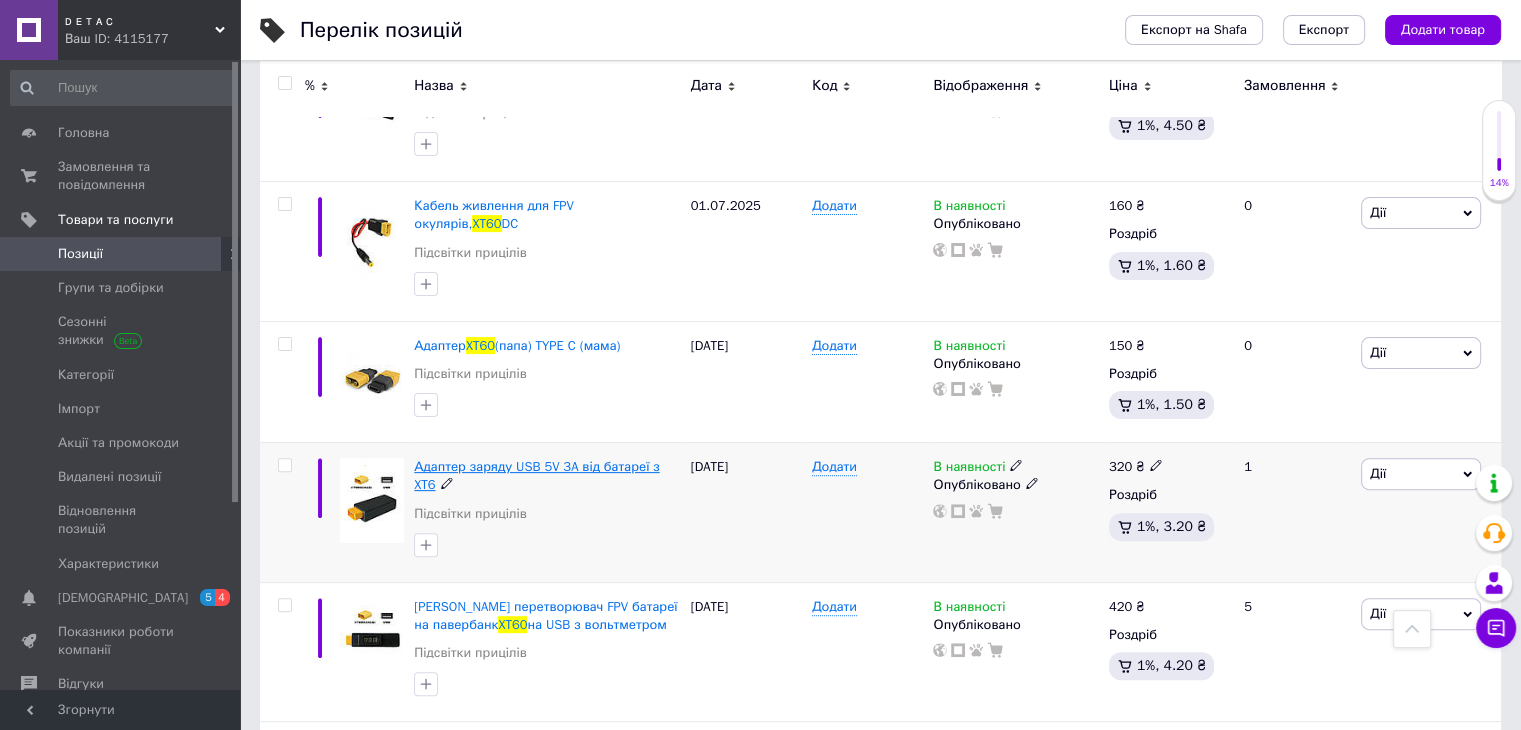 click on "Адаптер заряду USB 5V 3A від батареї з XT6" at bounding box center [536, 475] 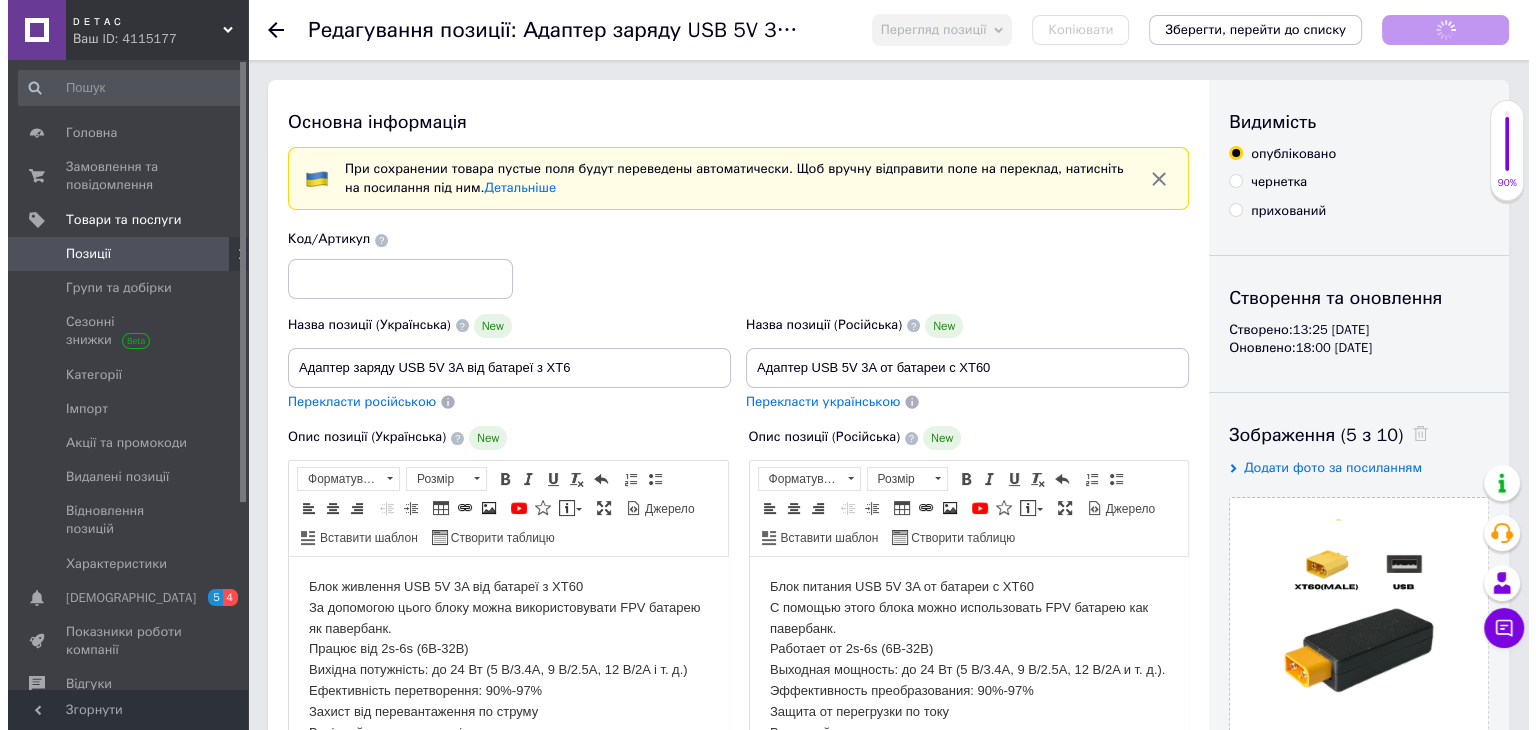 scroll, scrollTop: 0, scrollLeft: 0, axis: both 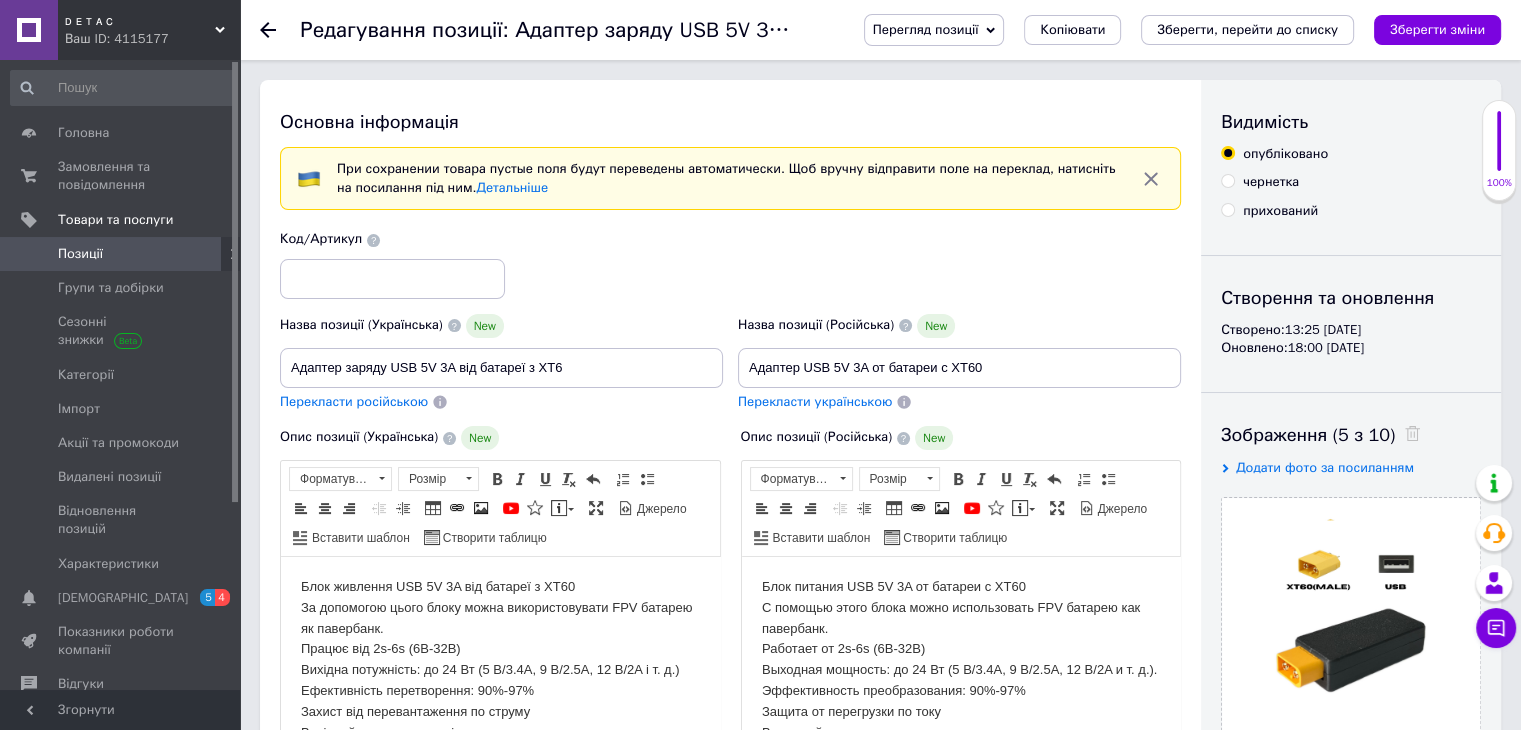click 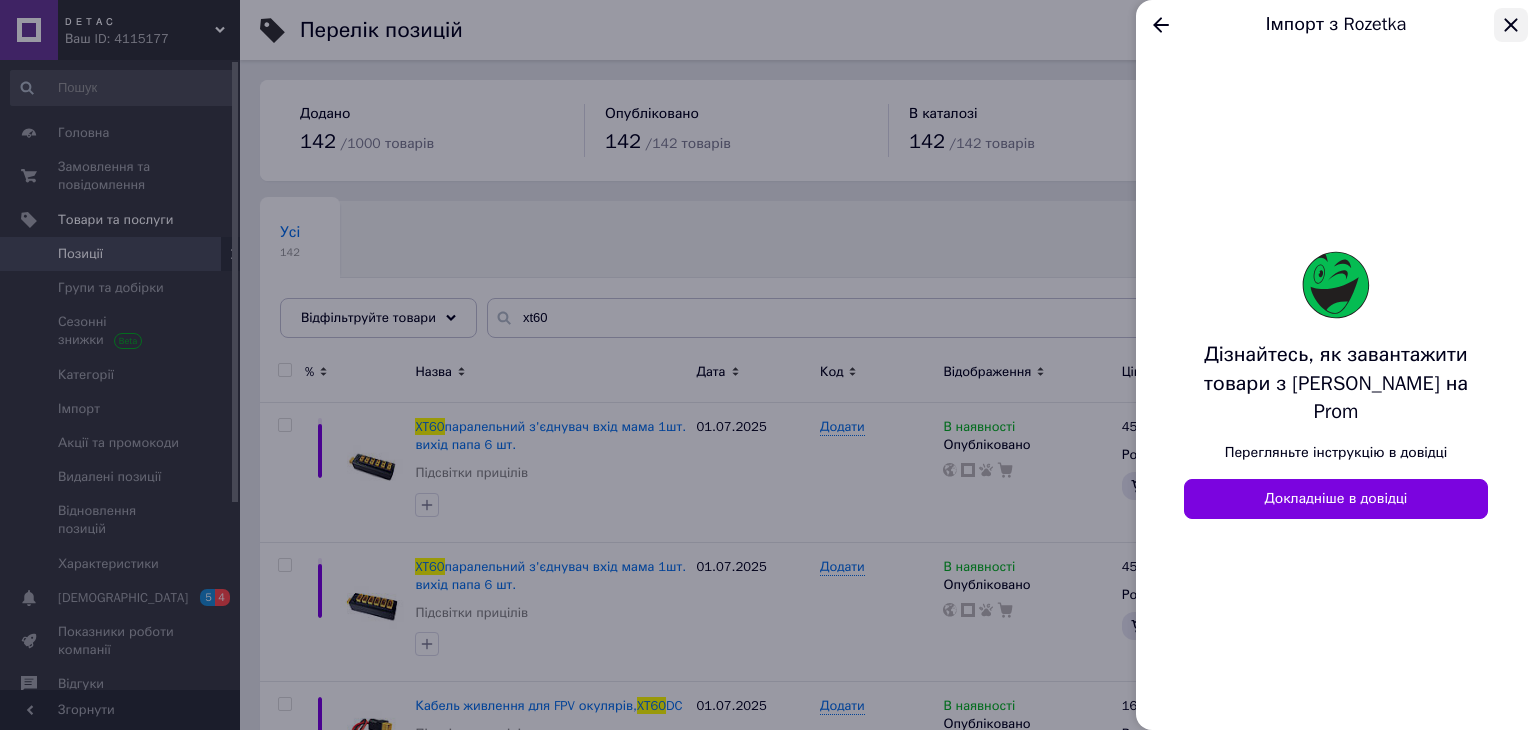 click 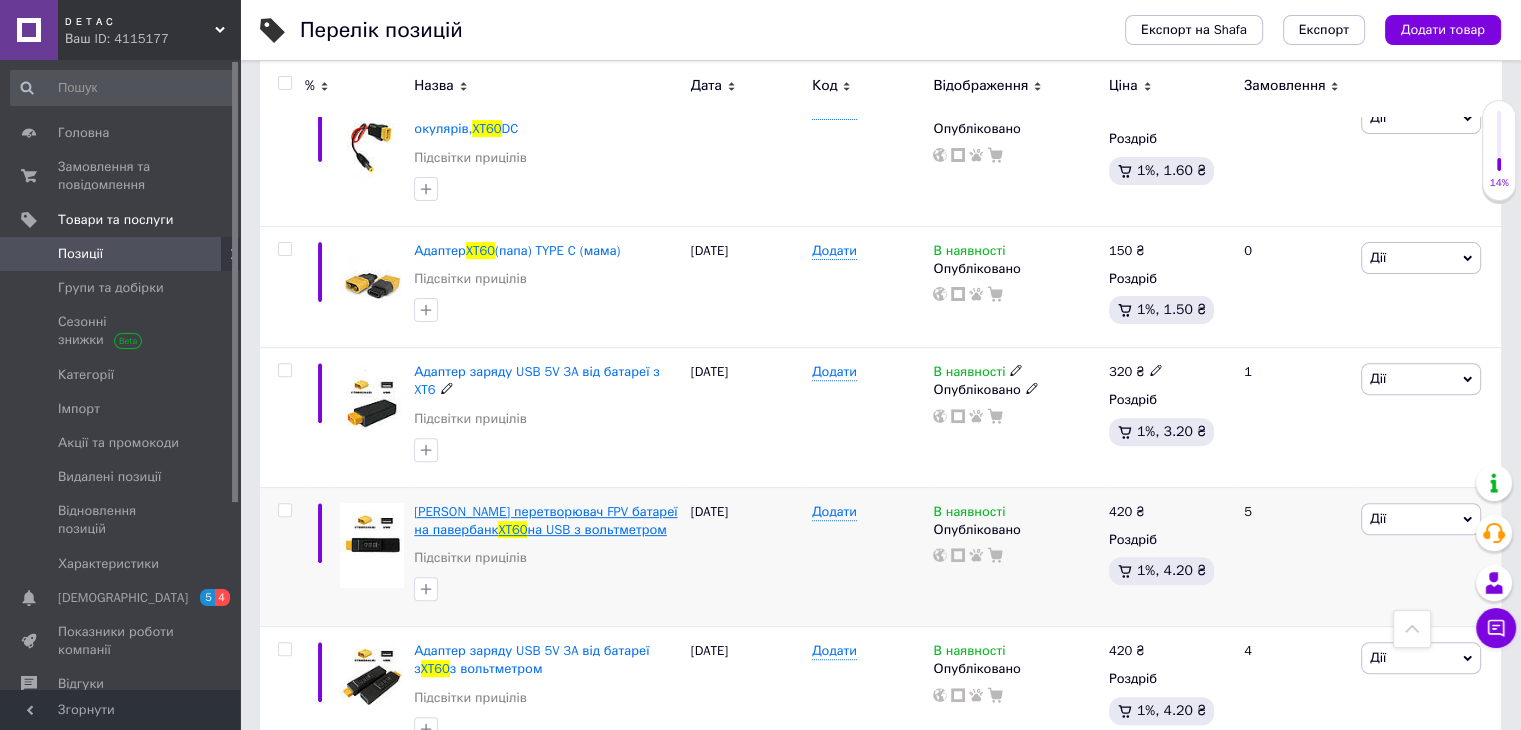 scroll, scrollTop: 600, scrollLeft: 0, axis: vertical 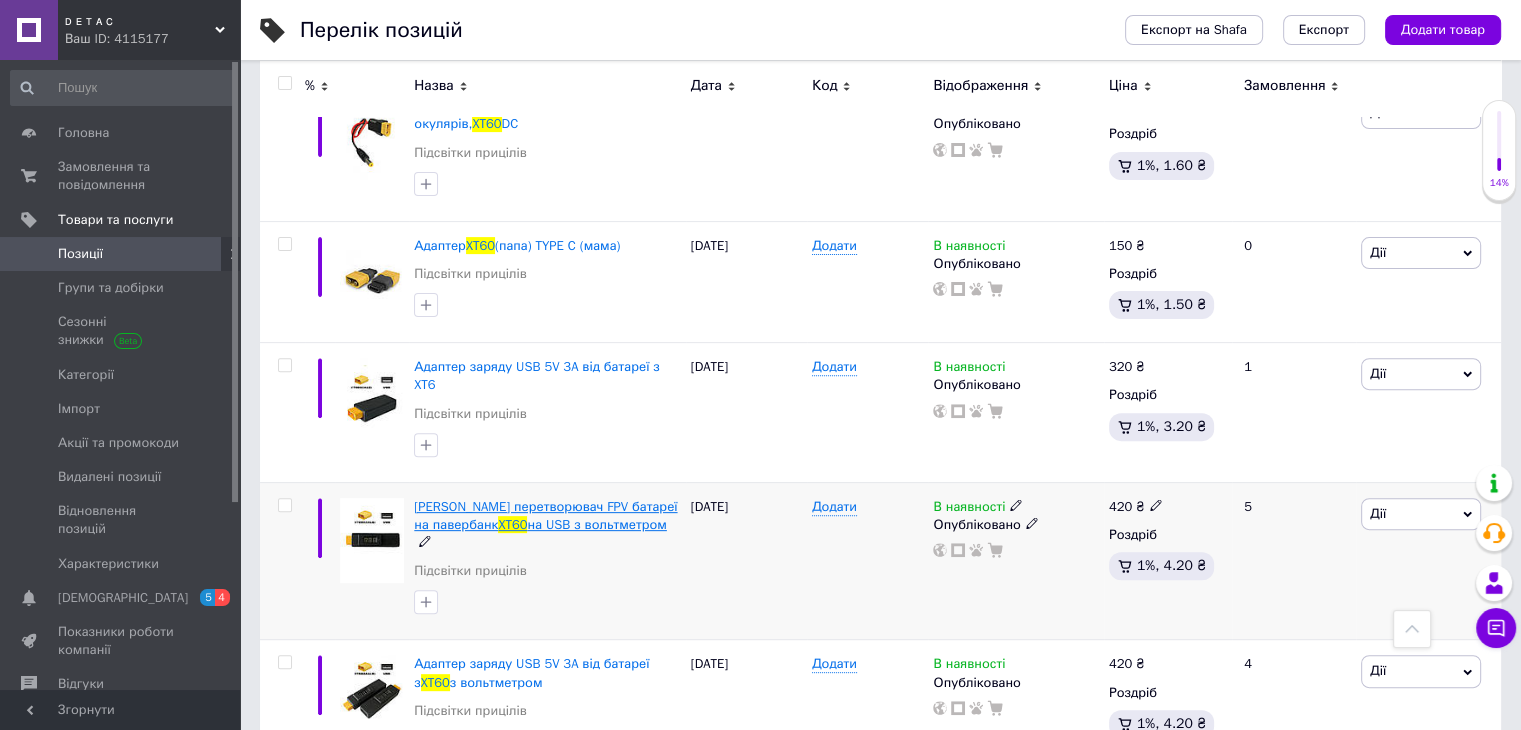 click on "[PERSON_NAME] перетворювач FPV батареї на павербанк" at bounding box center (545, 515) 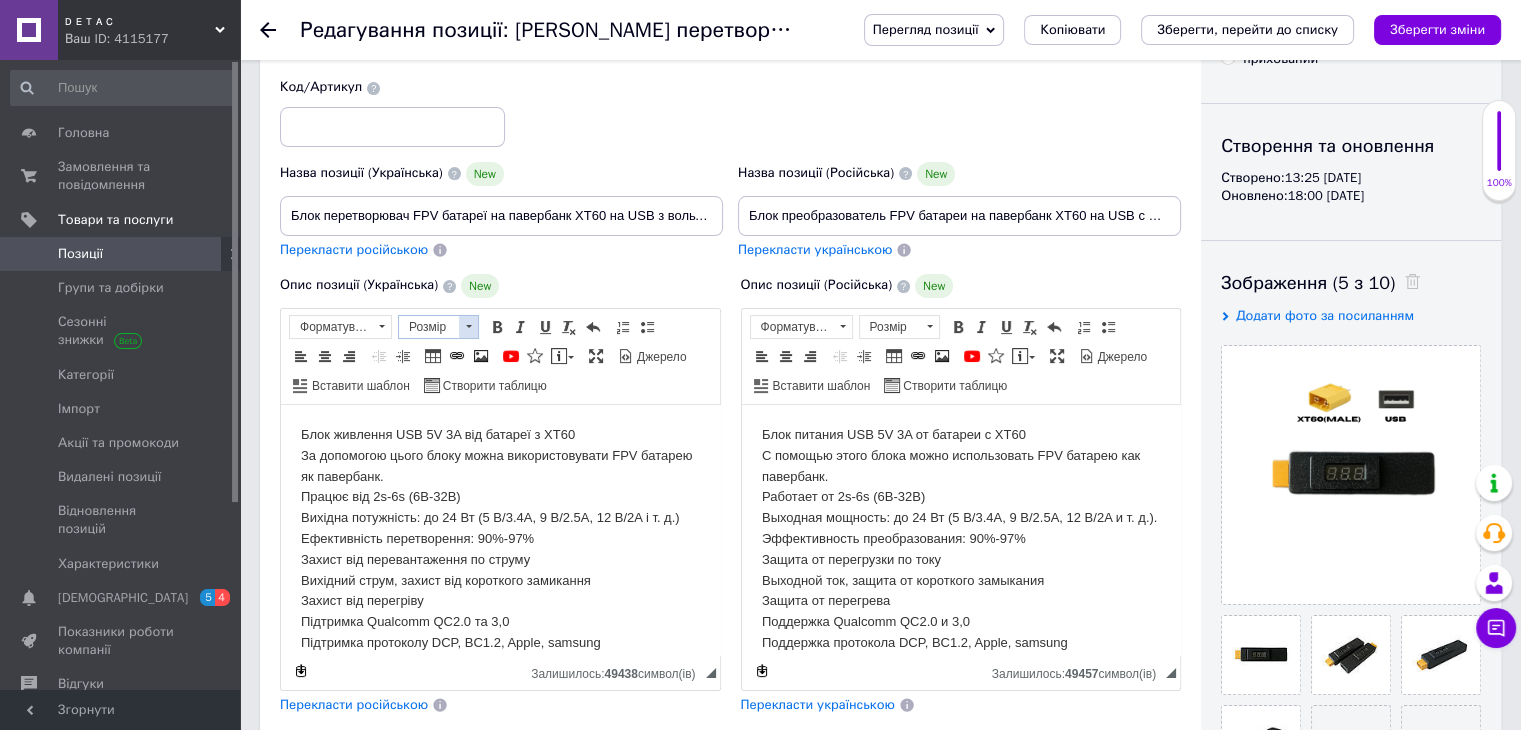 scroll, scrollTop: 400, scrollLeft: 0, axis: vertical 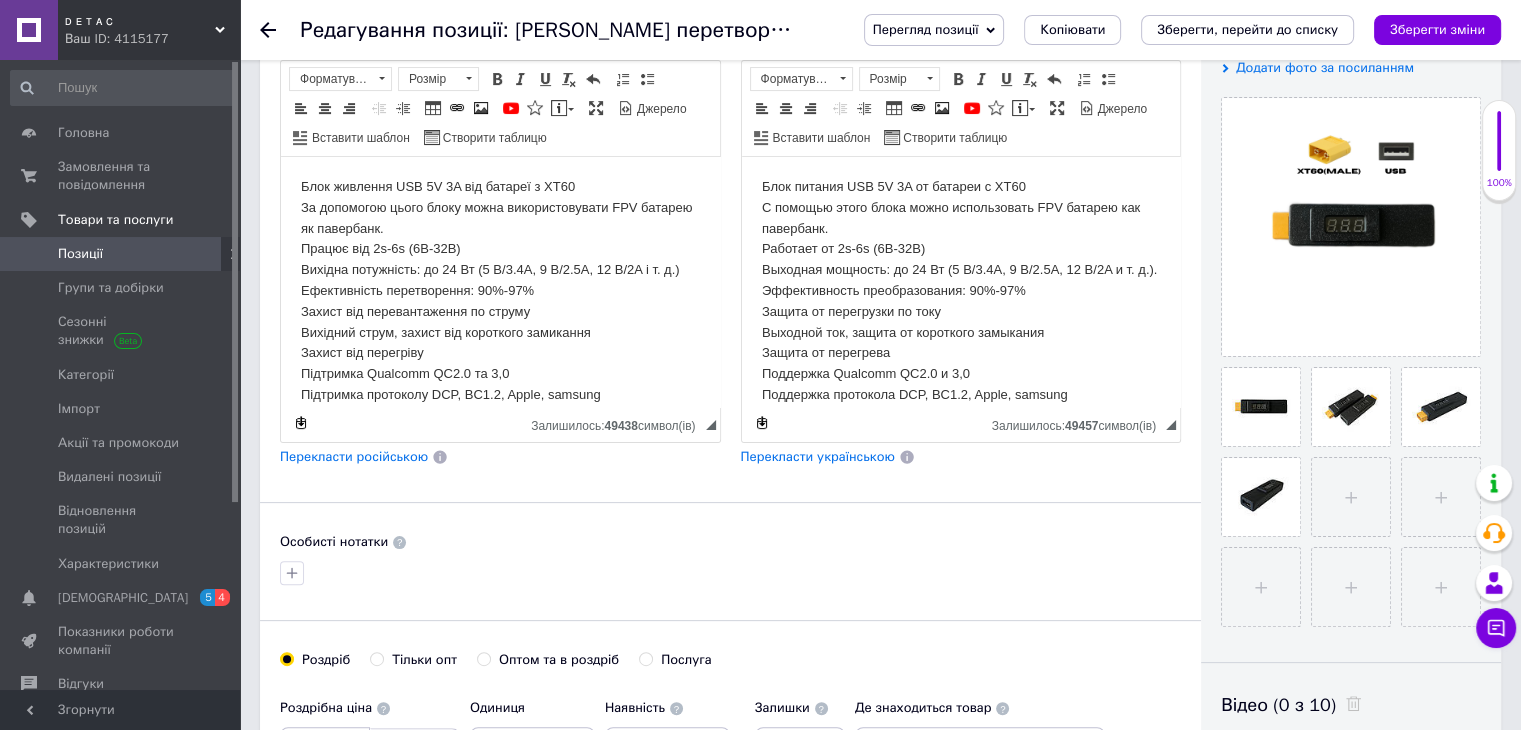 click 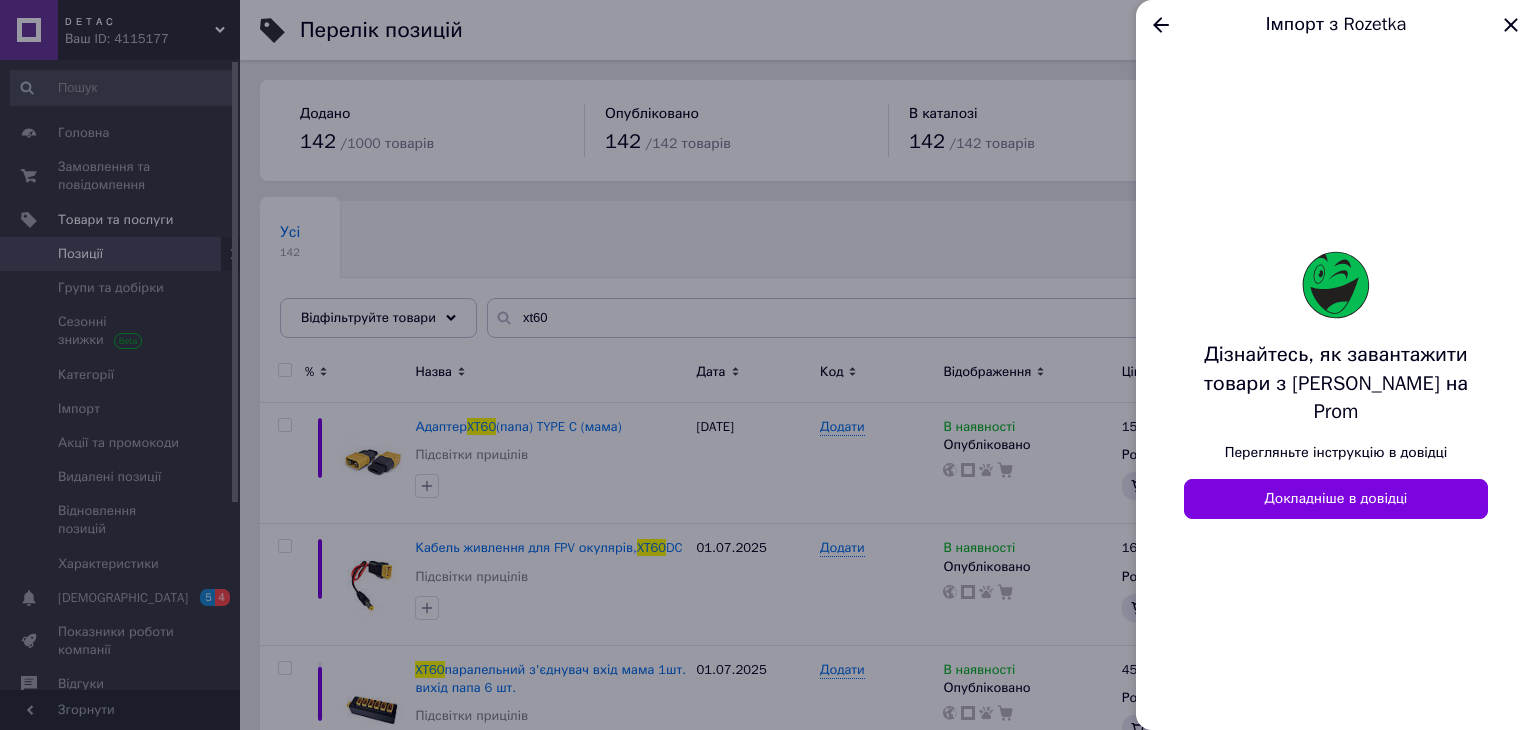 click 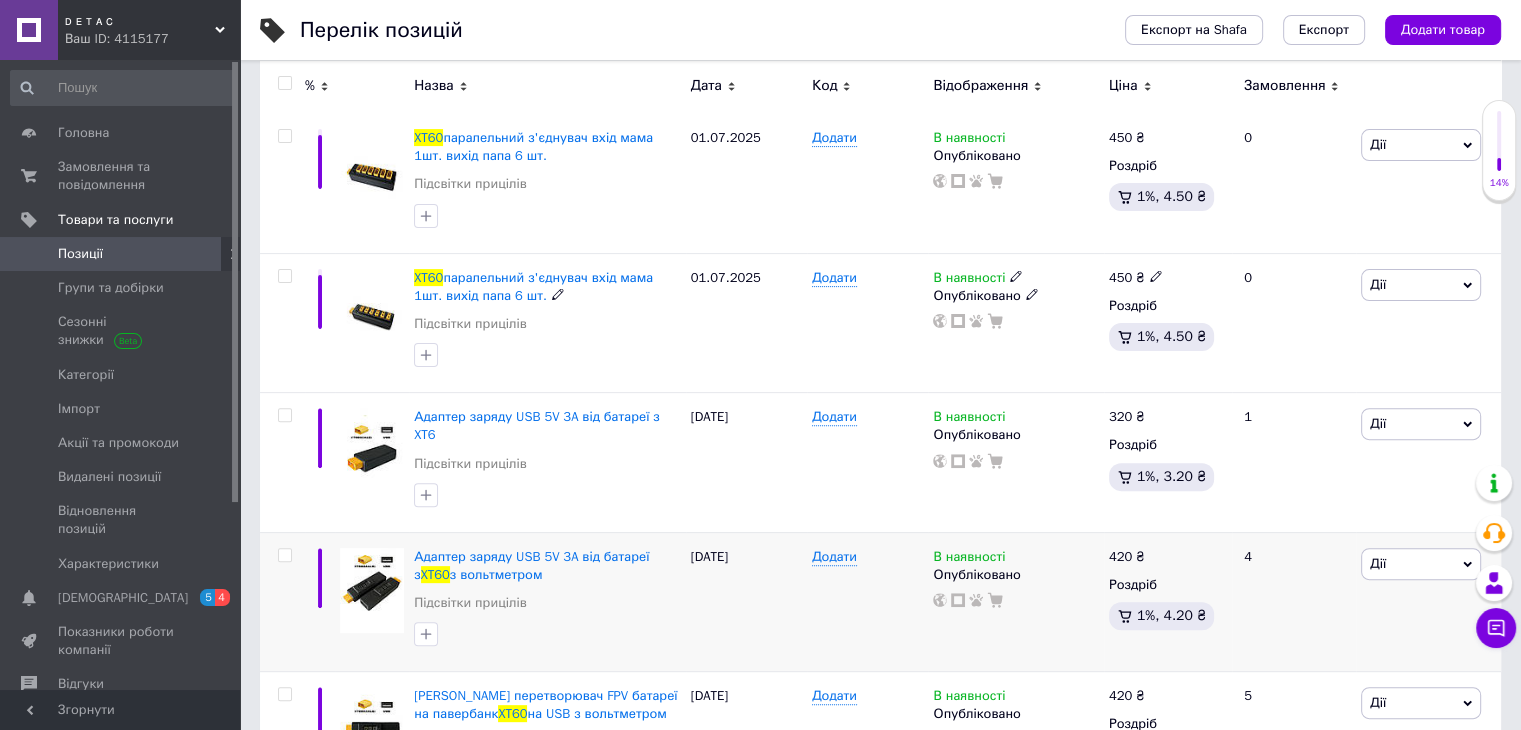 scroll, scrollTop: 772, scrollLeft: 0, axis: vertical 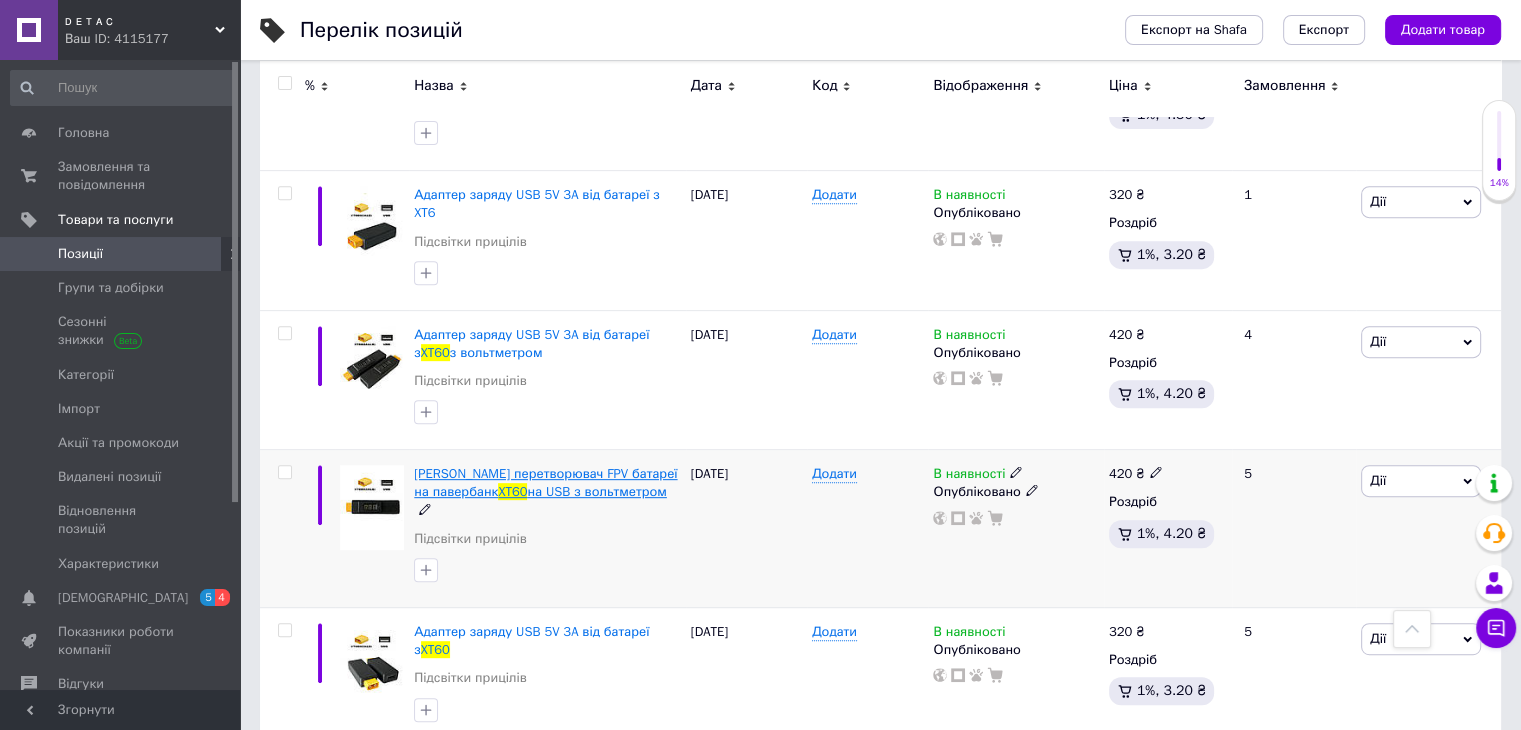 click on "[PERSON_NAME] перетворювач FPV батареї на павербанк" at bounding box center [545, 482] 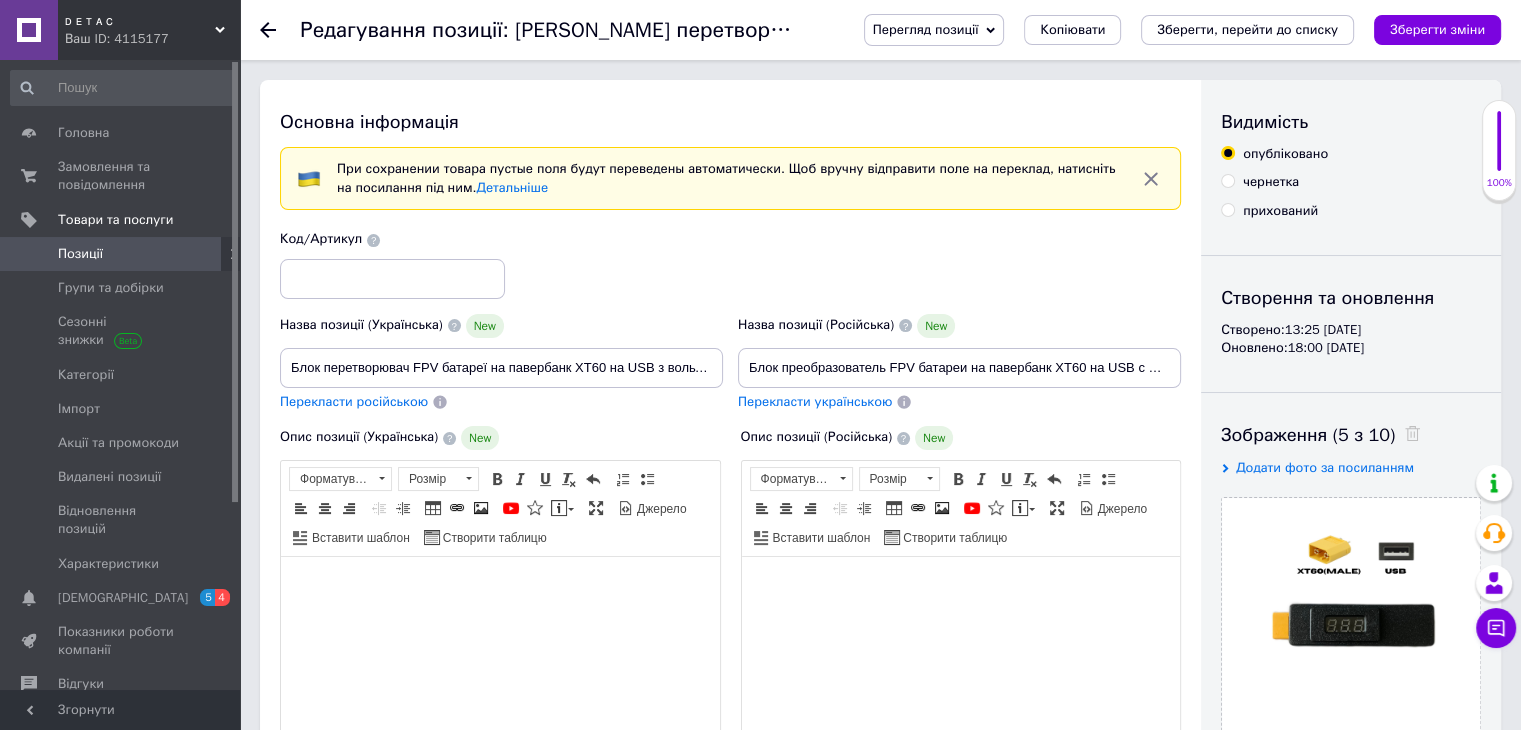 click at bounding box center (280, 30) 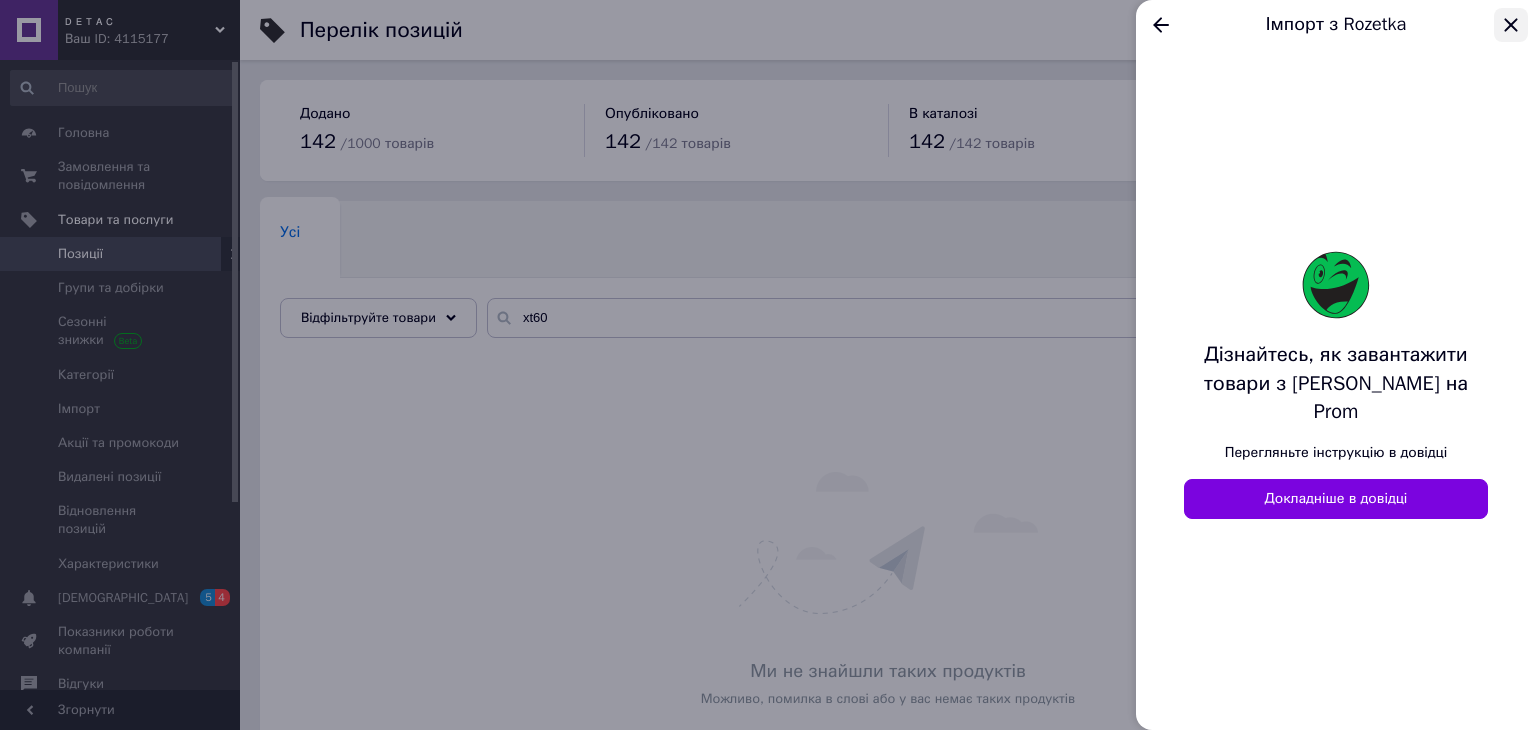 click 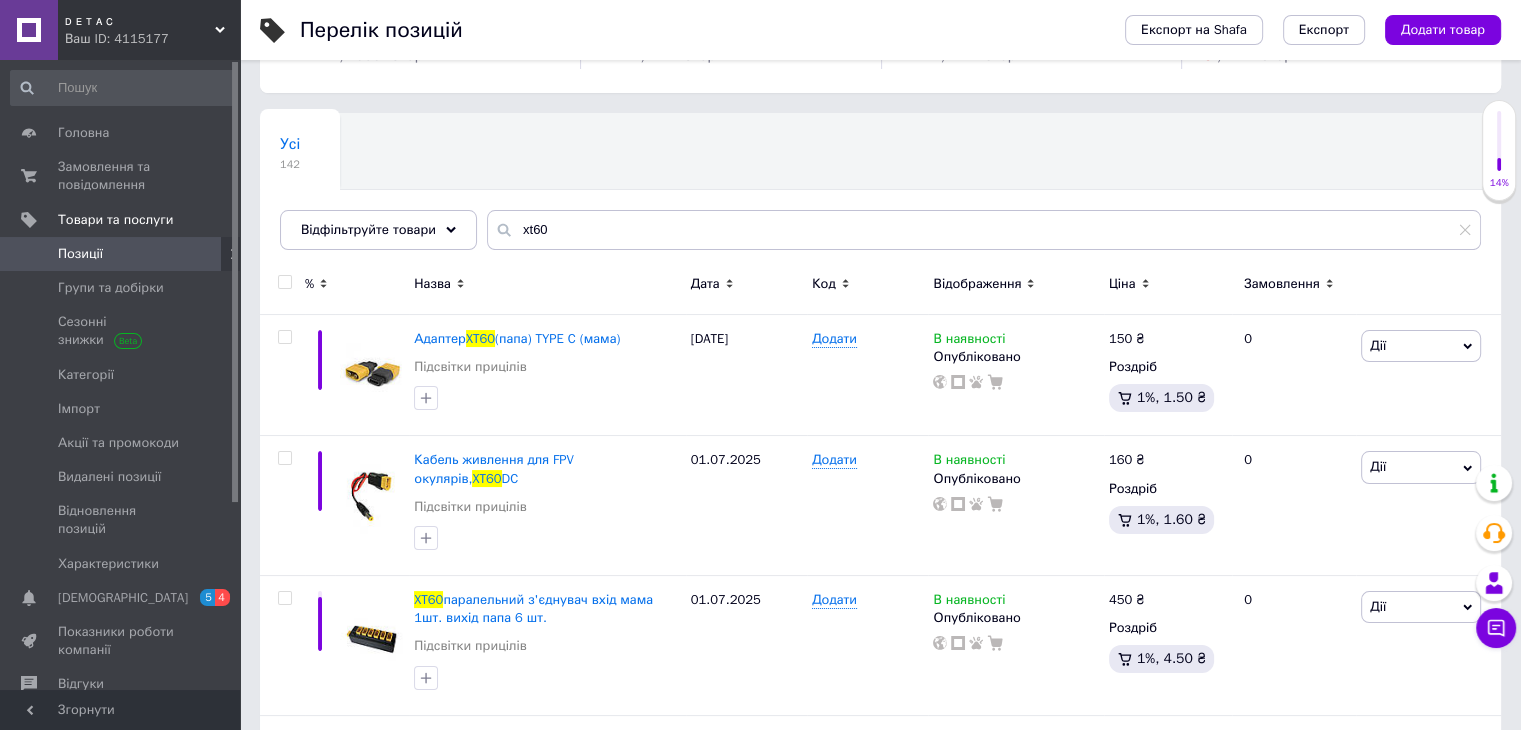 scroll, scrollTop: 400, scrollLeft: 0, axis: vertical 